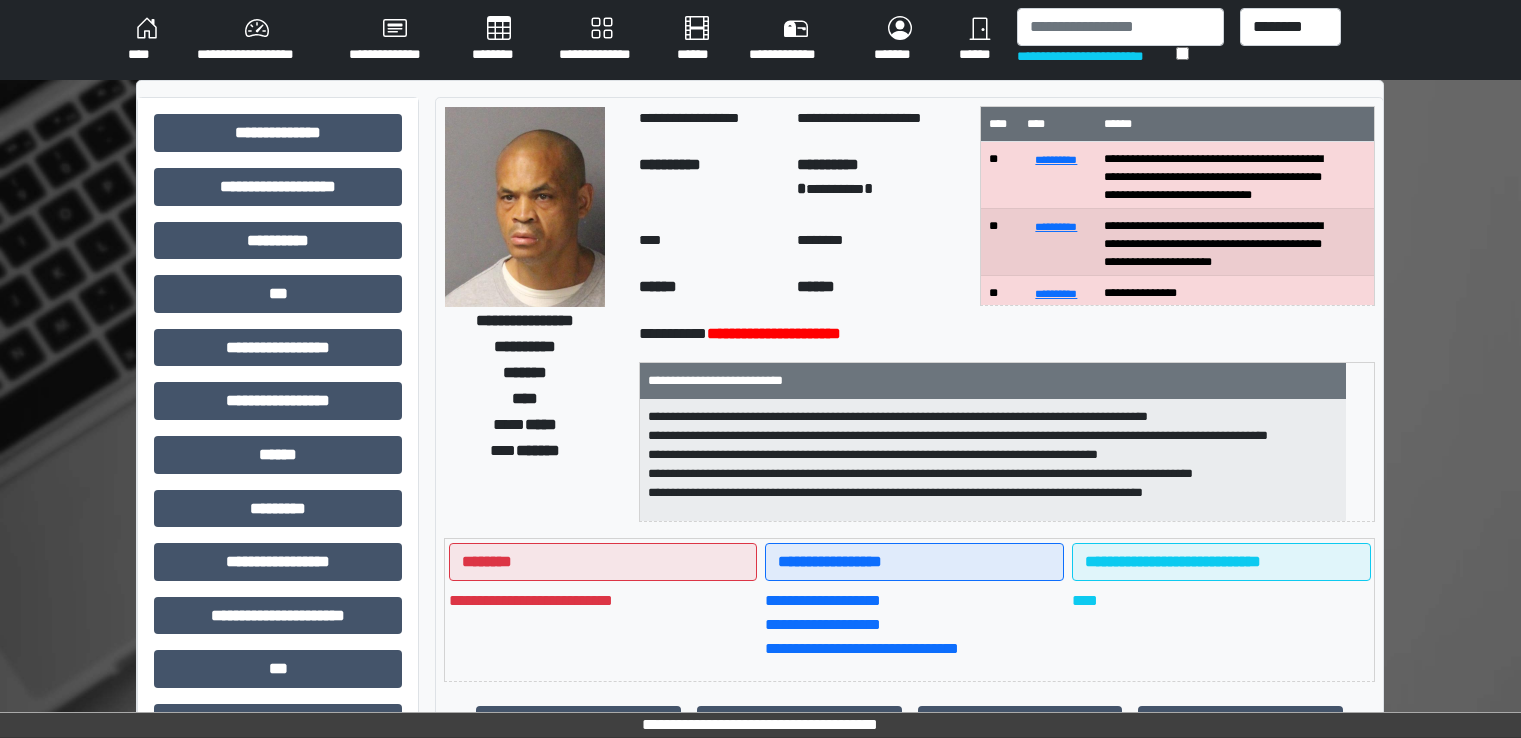 scroll, scrollTop: 0, scrollLeft: 0, axis: both 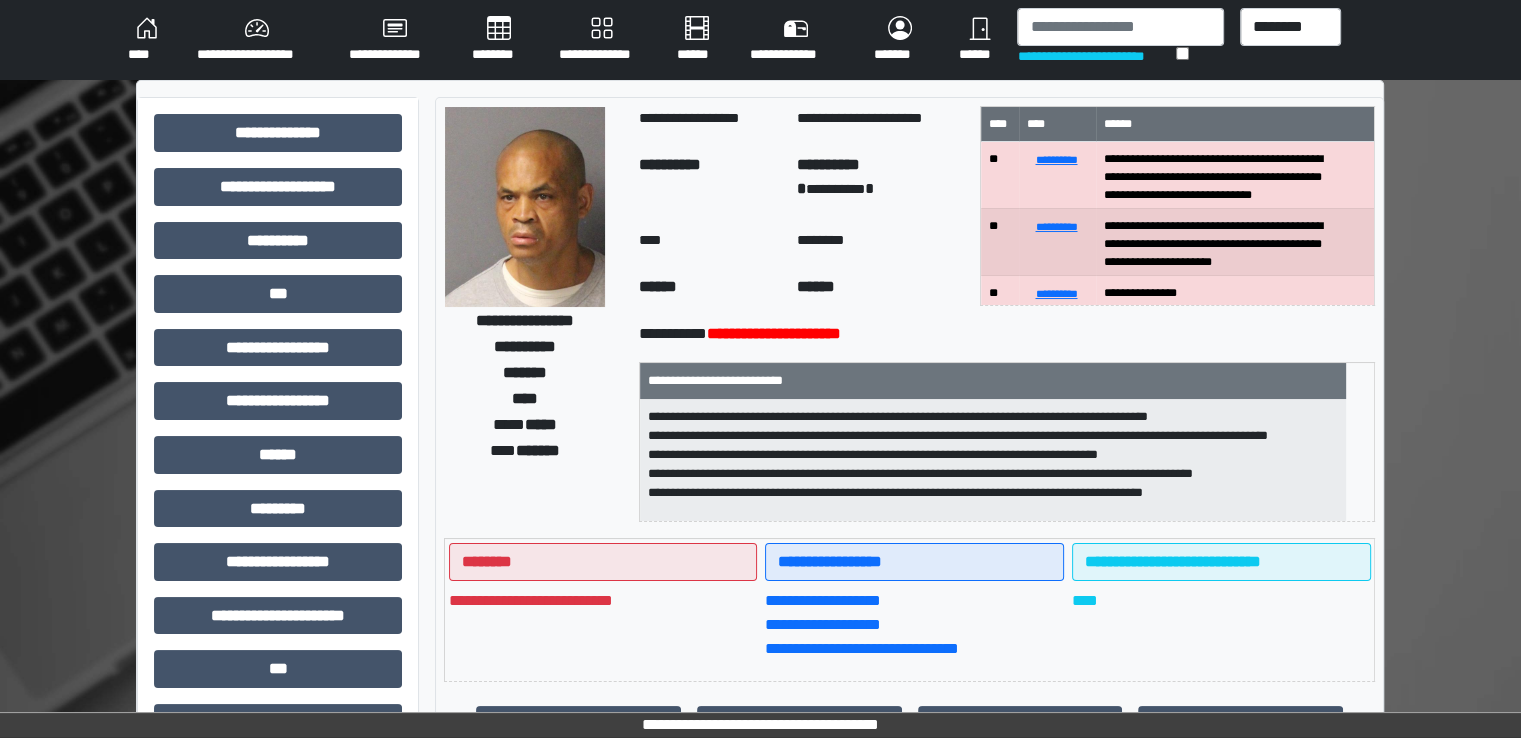click on "*******" at bounding box center [525, 373] 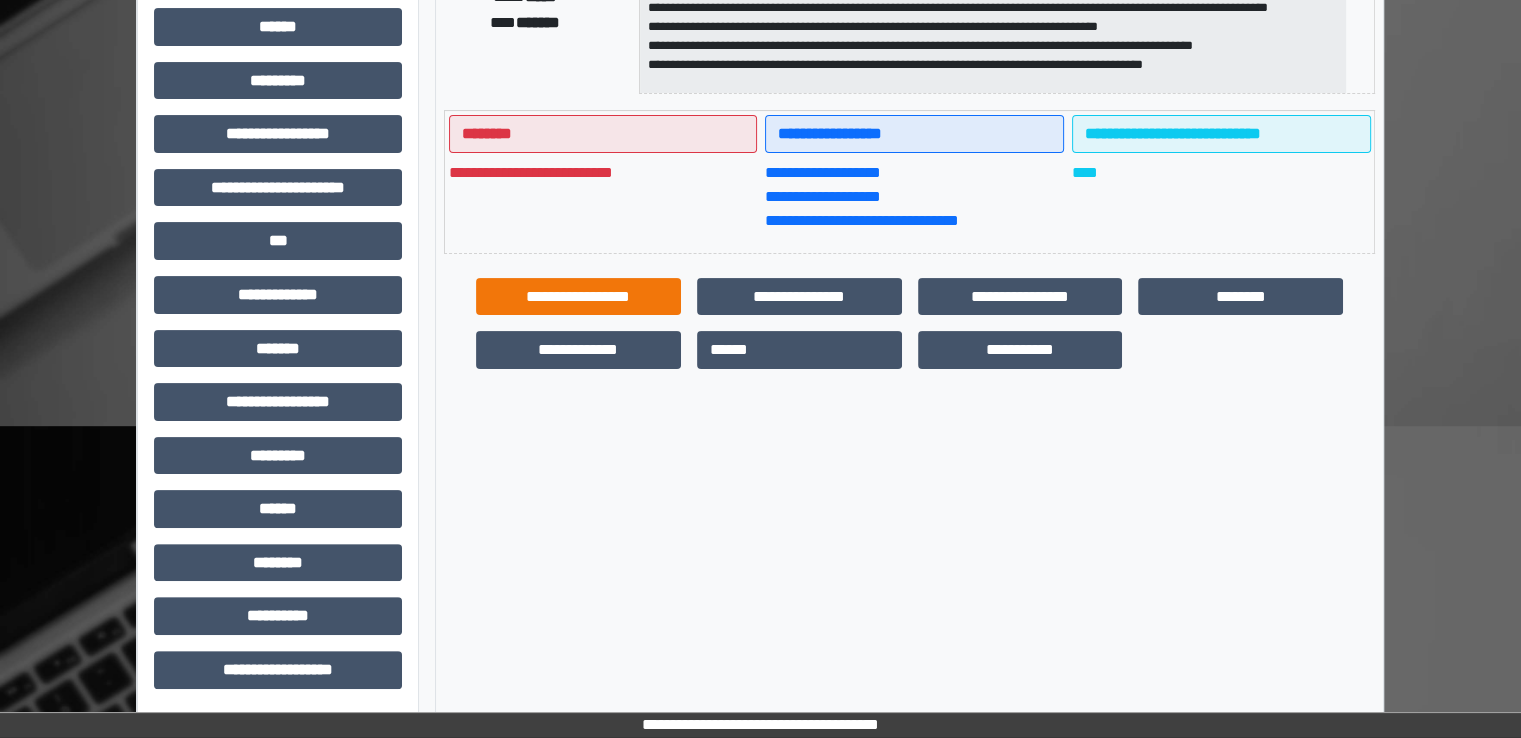 scroll, scrollTop: 28, scrollLeft: 0, axis: vertical 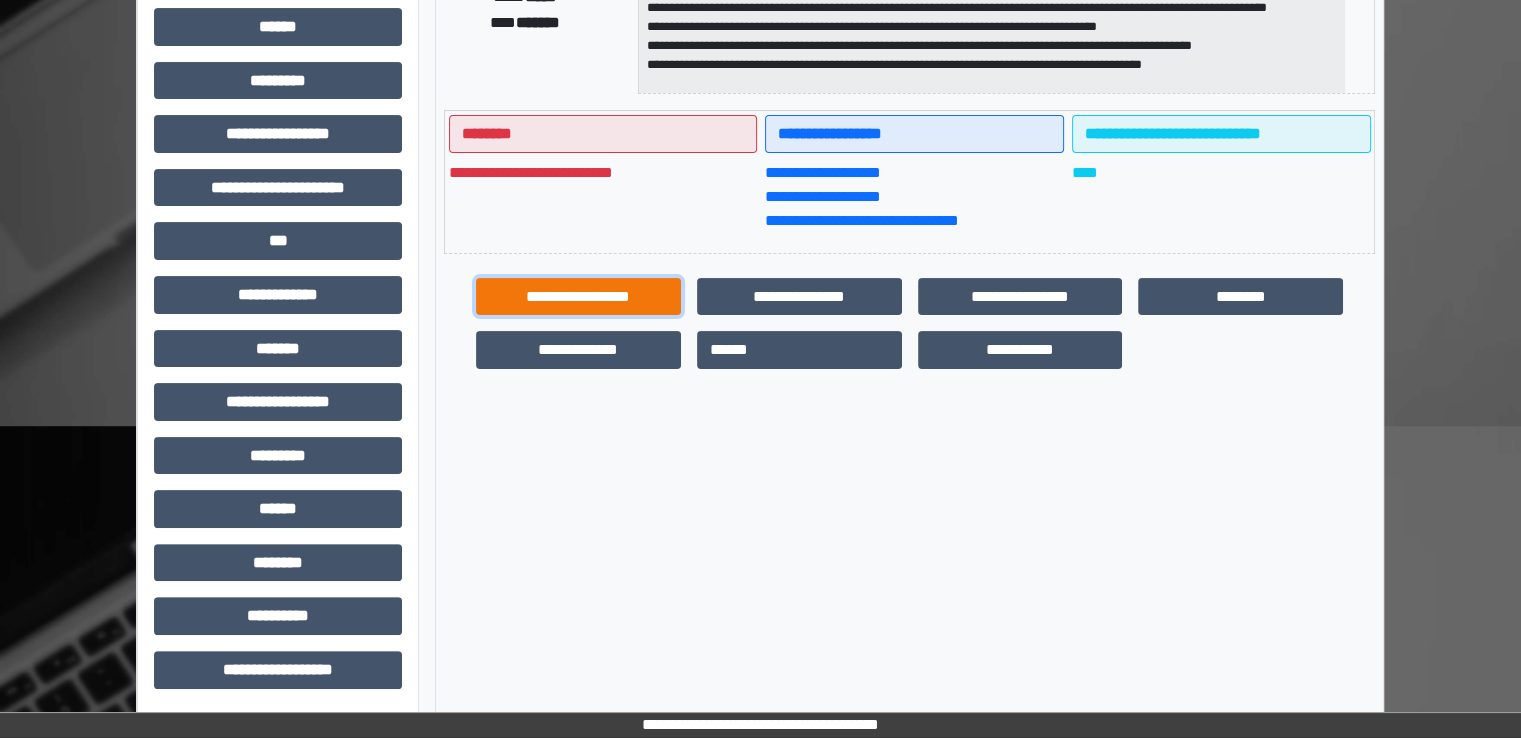 click on "**********" at bounding box center [578, 297] 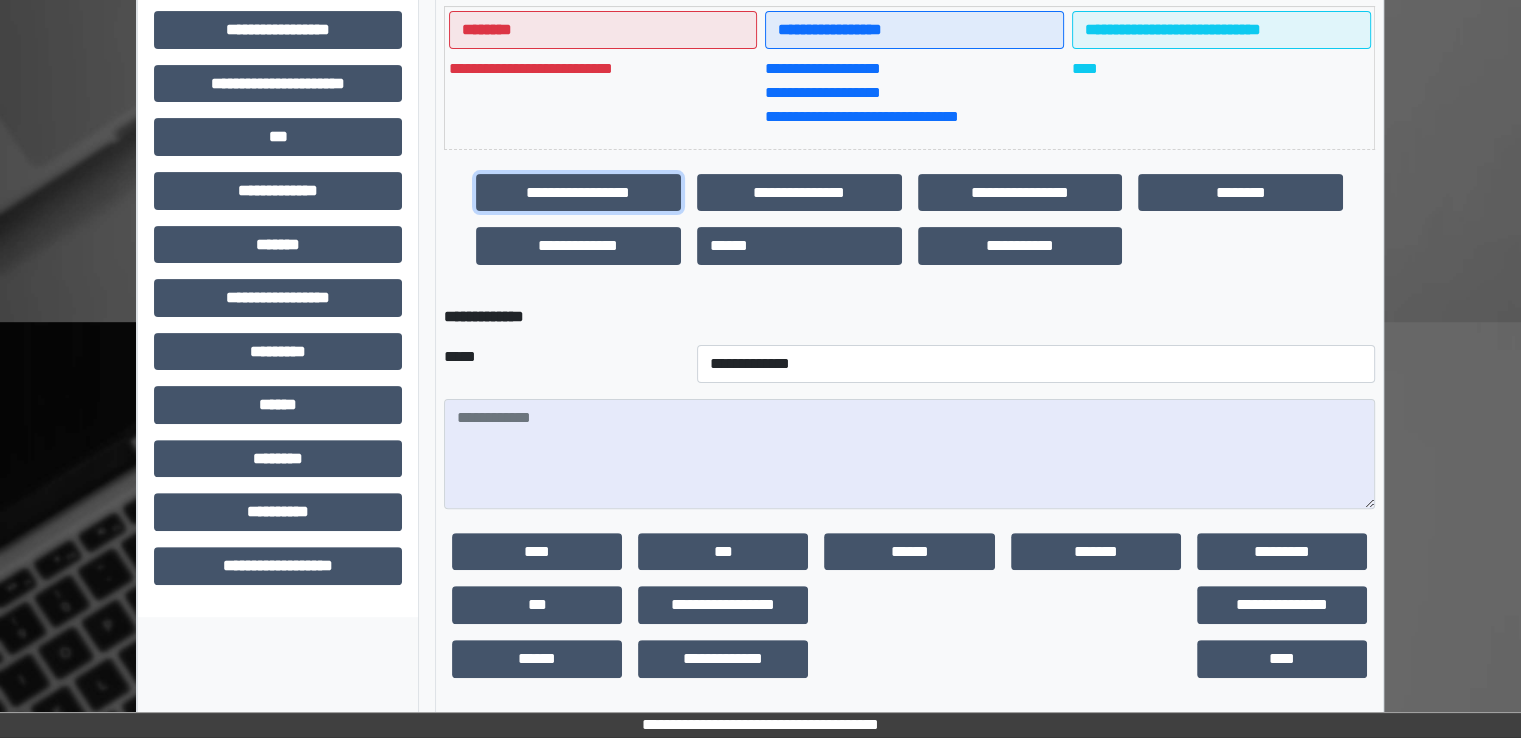 scroll, scrollTop: 536, scrollLeft: 0, axis: vertical 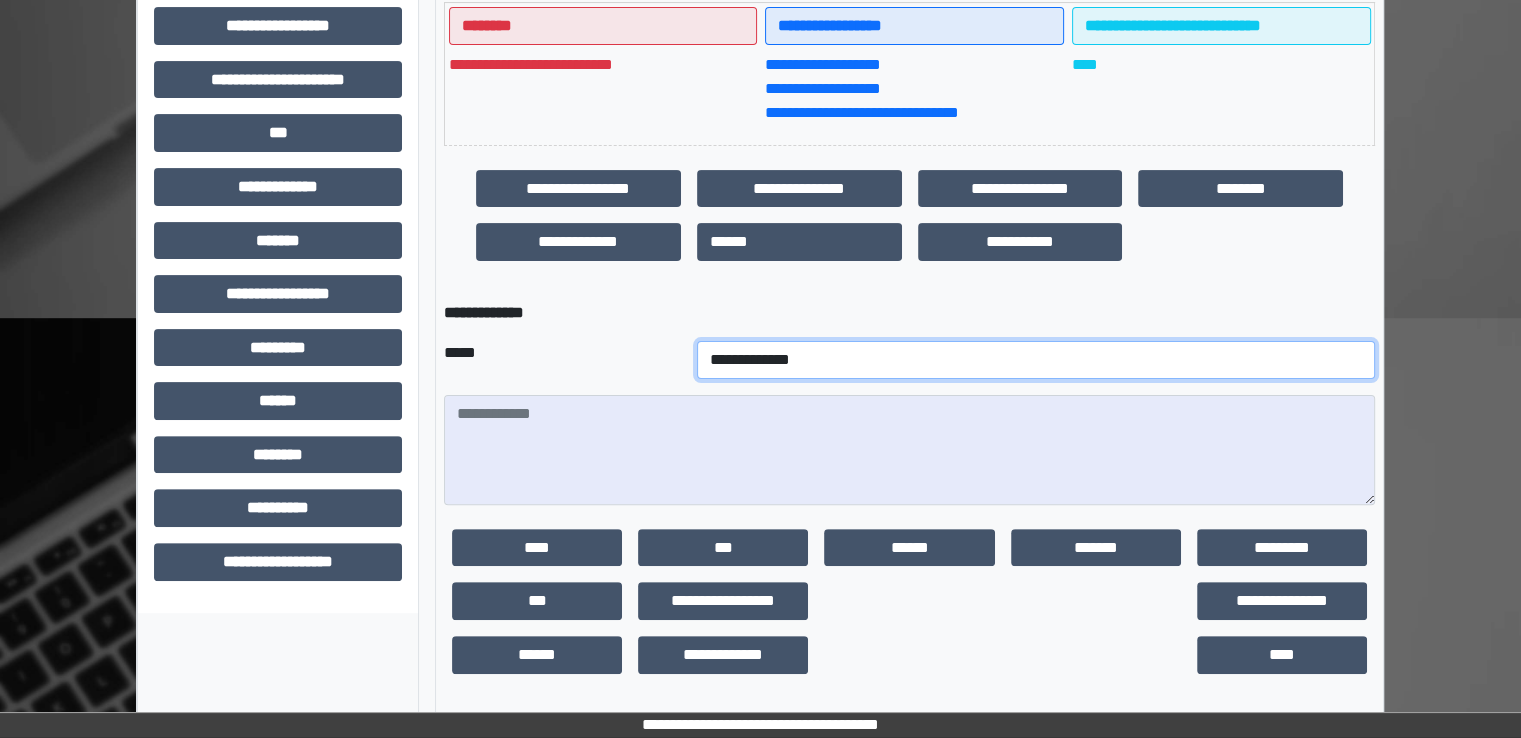 click on "**********" at bounding box center [1036, 360] 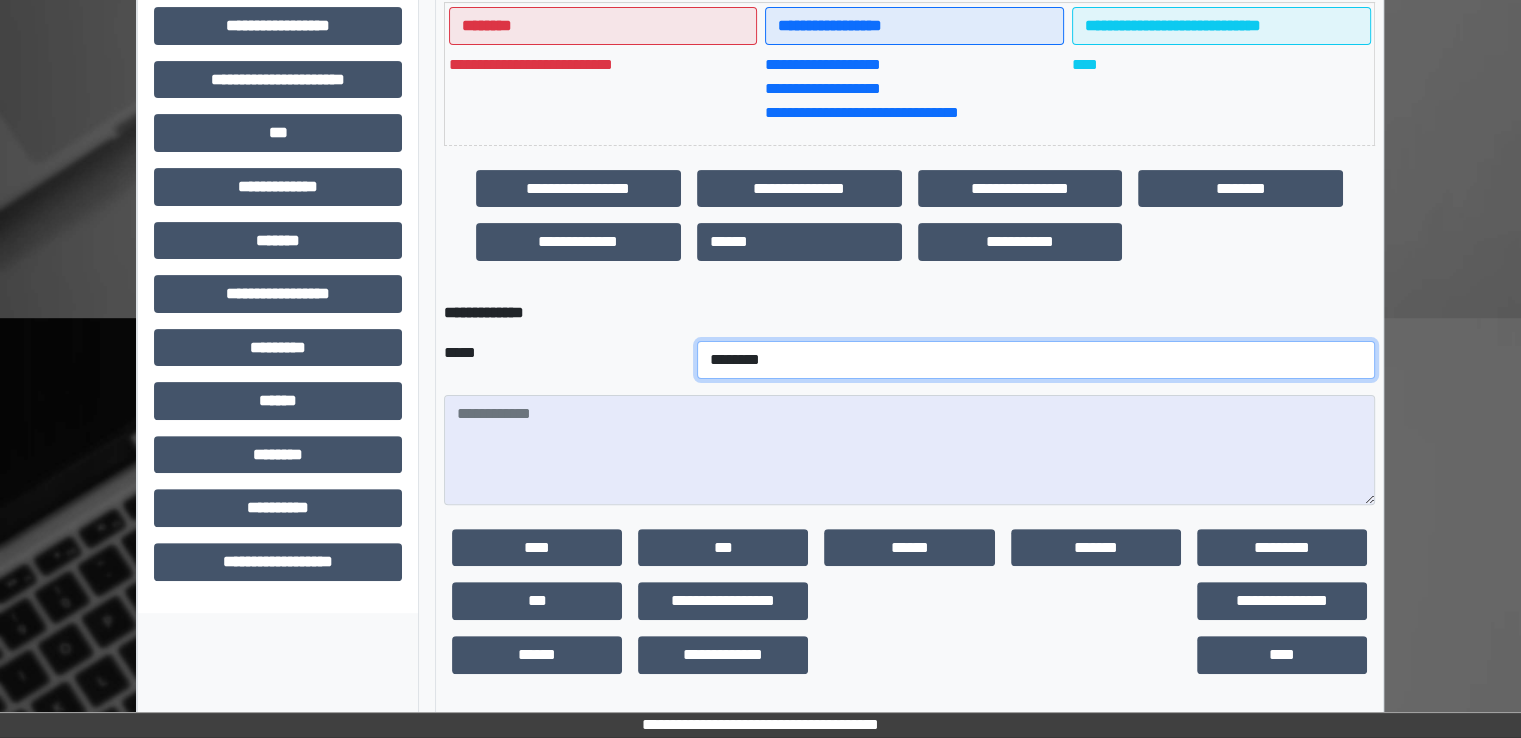 click on "**********" at bounding box center [1036, 360] 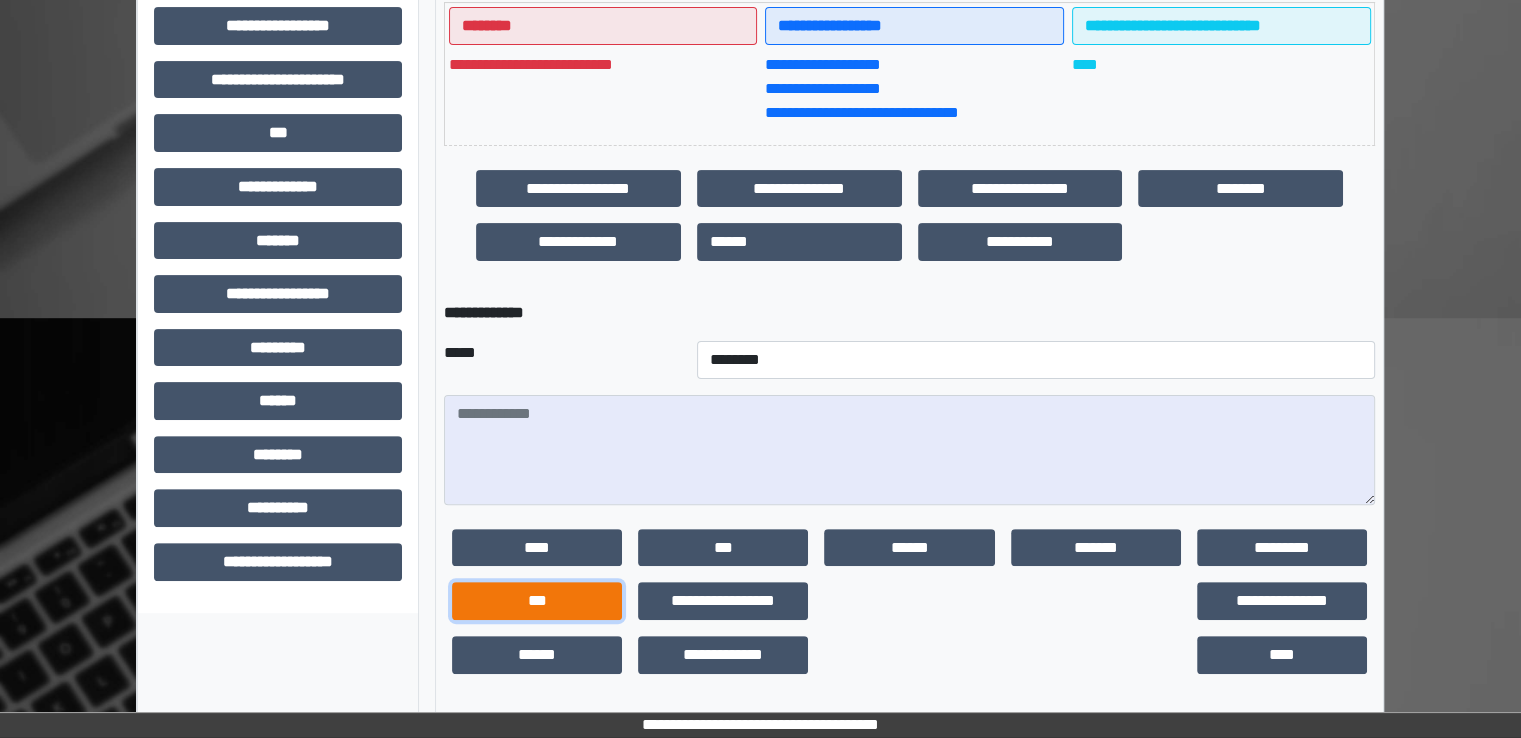 click on "***" at bounding box center (537, 601) 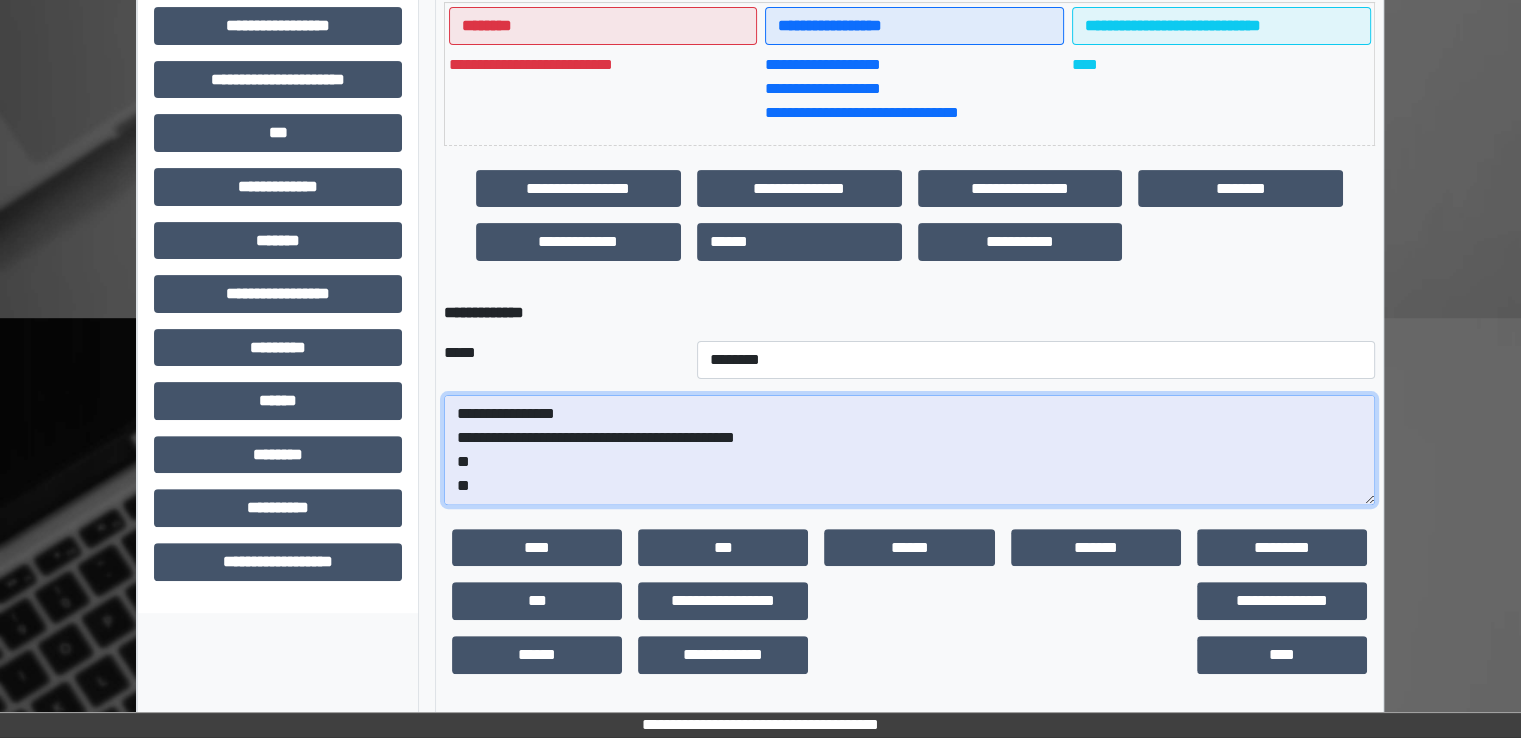 click on "**********" at bounding box center (909, 450) 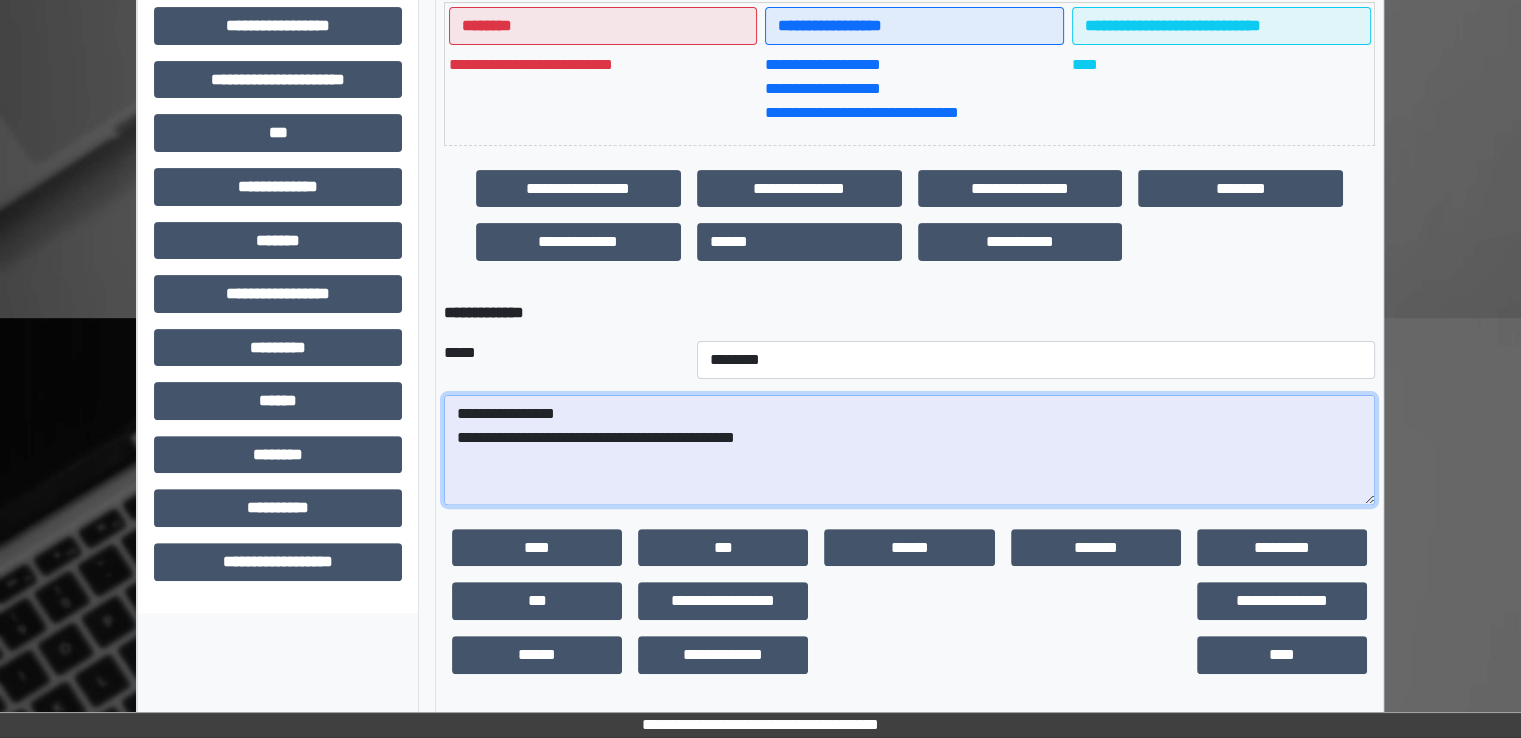 paste on "**********" 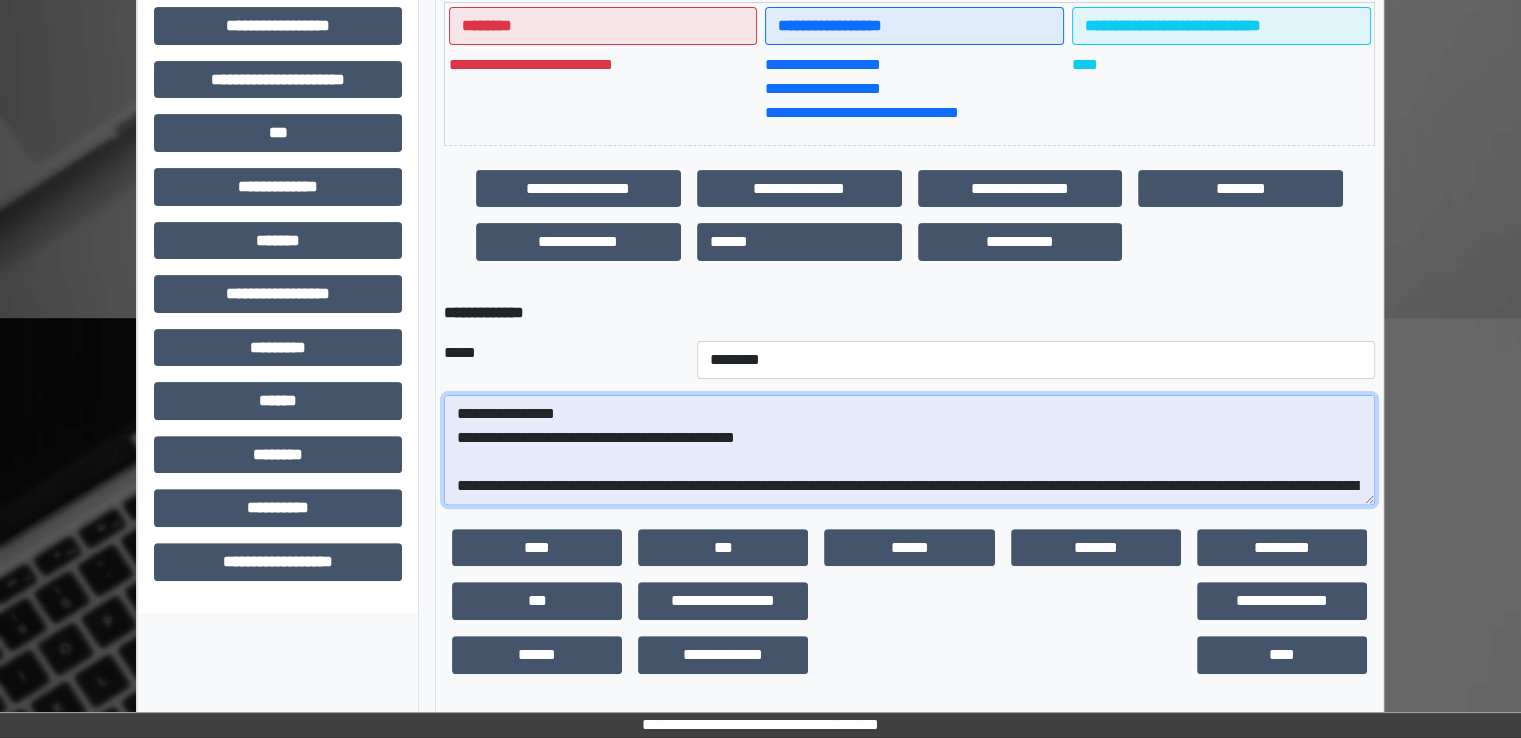 scroll, scrollTop: 424, scrollLeft: 0, axis: vertical 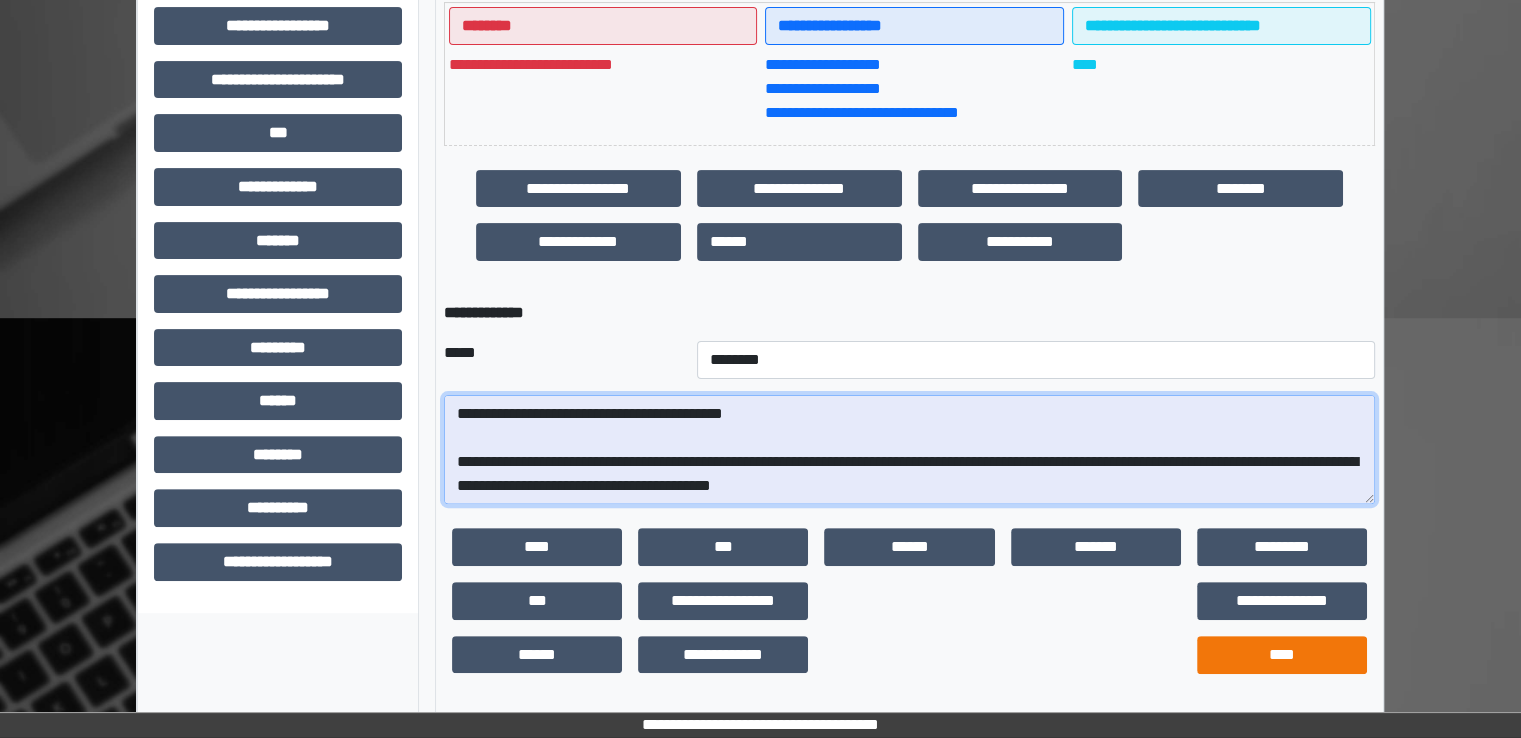 type on "**********" 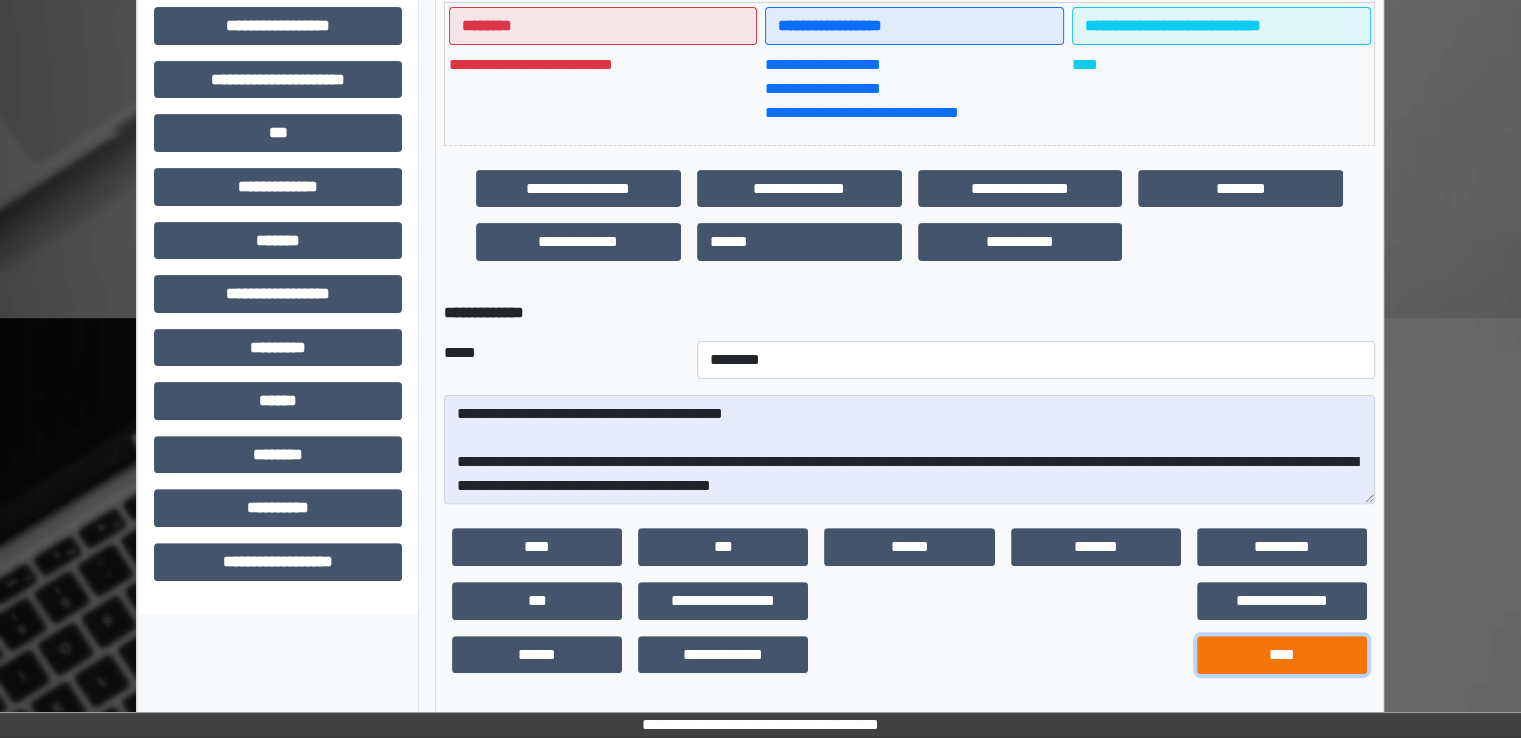 click on "****" at bounding box center (1282, 655) 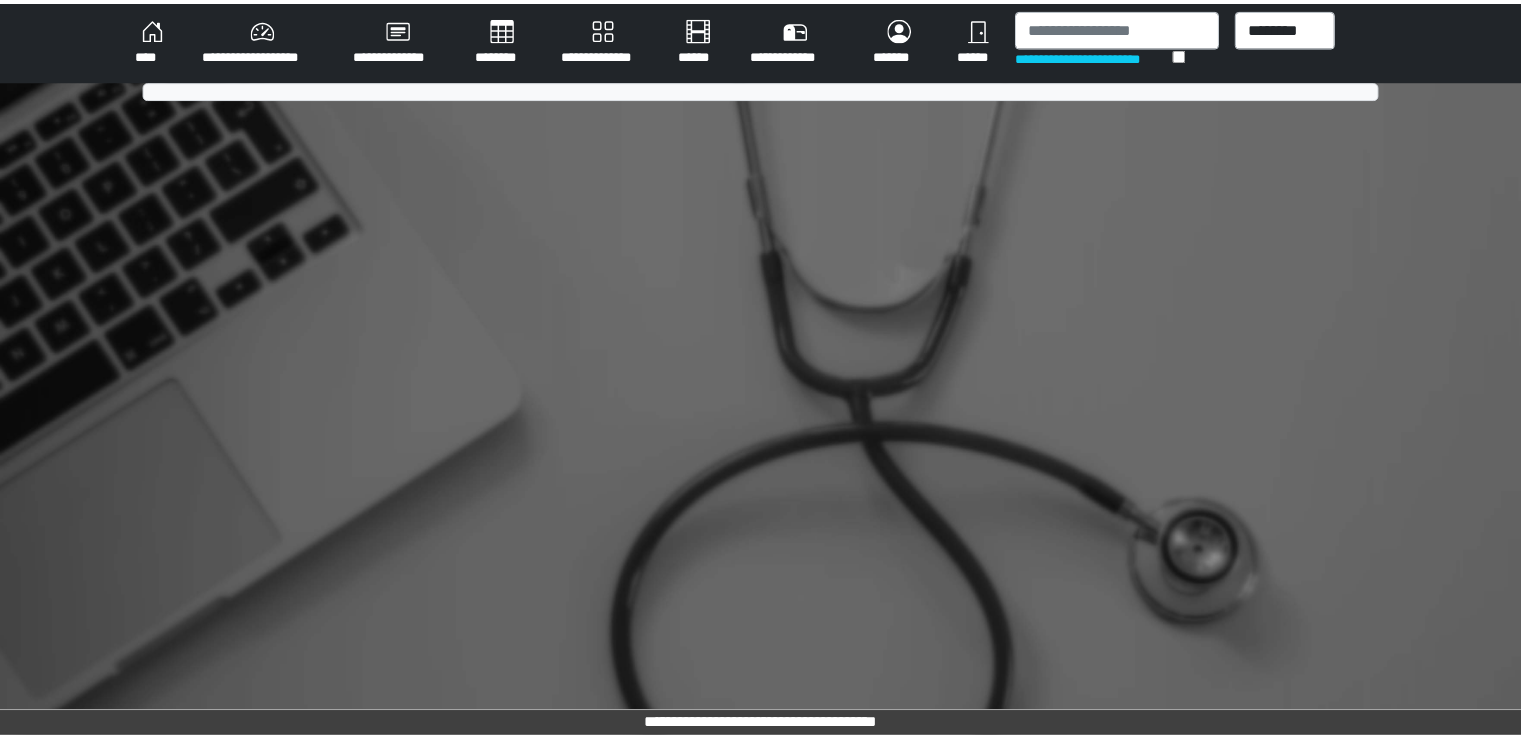 scroll, scrollTop: 0, scrollLeft: 0, axis: both 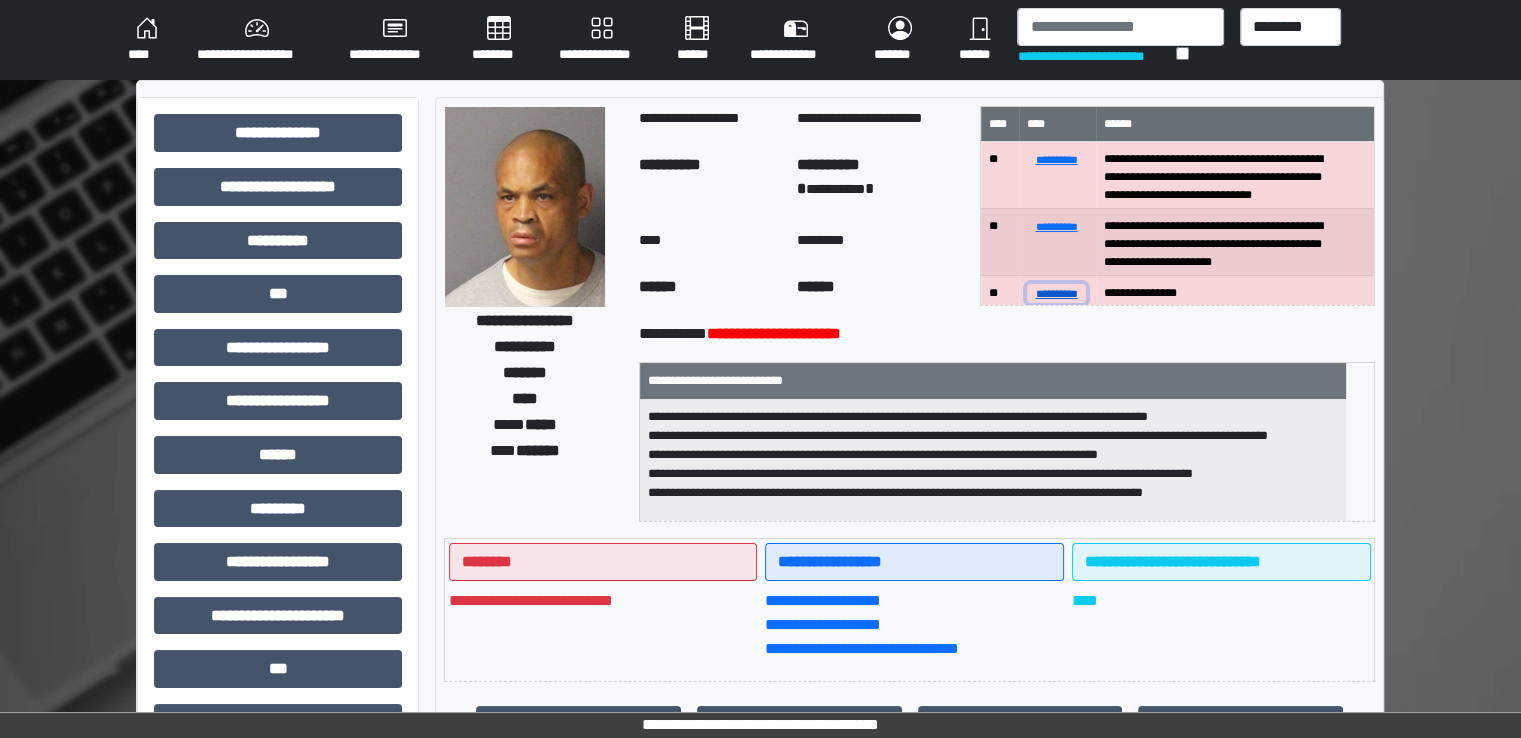 click on "**********" at bounding box center [1057, 293] 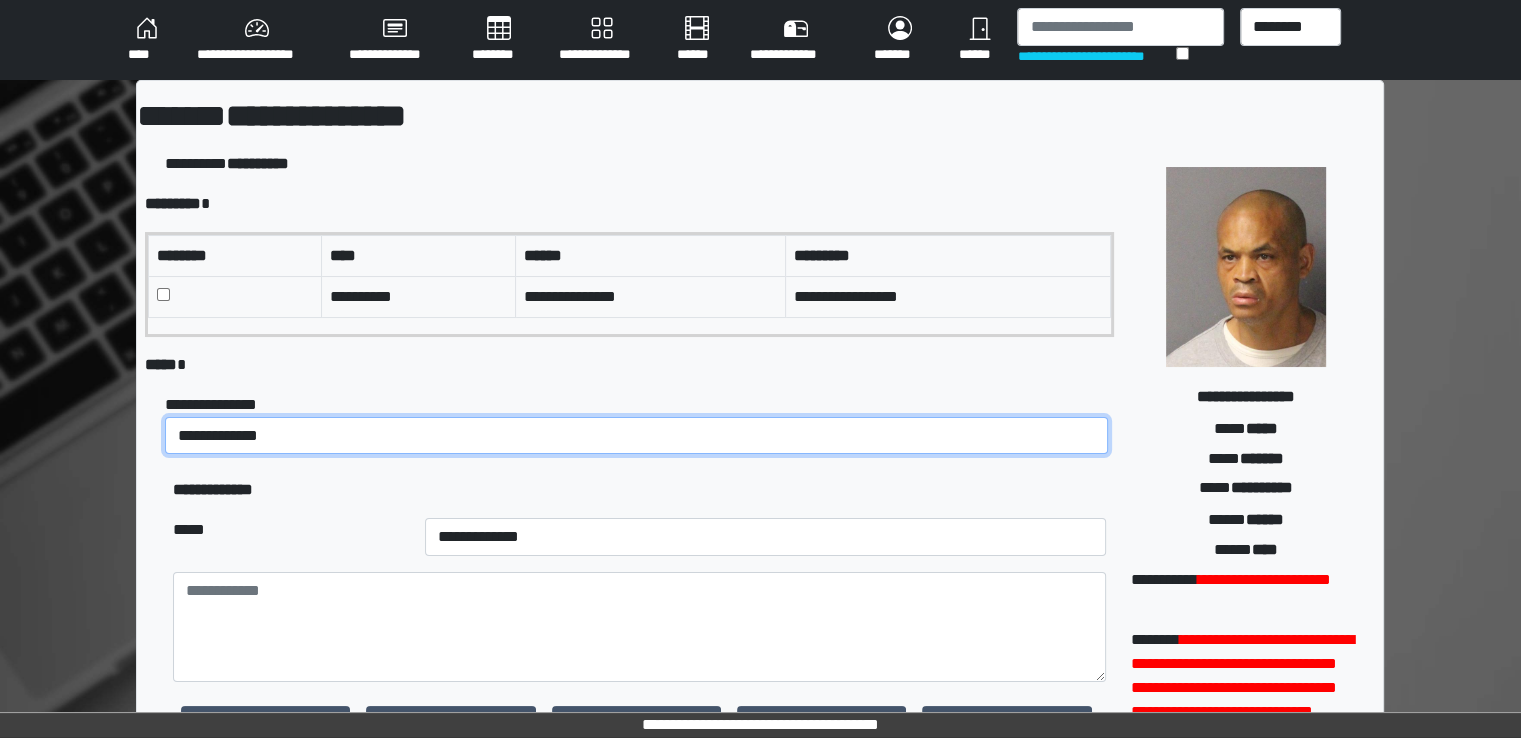 click on "**********" at bounding box center [636, 436] 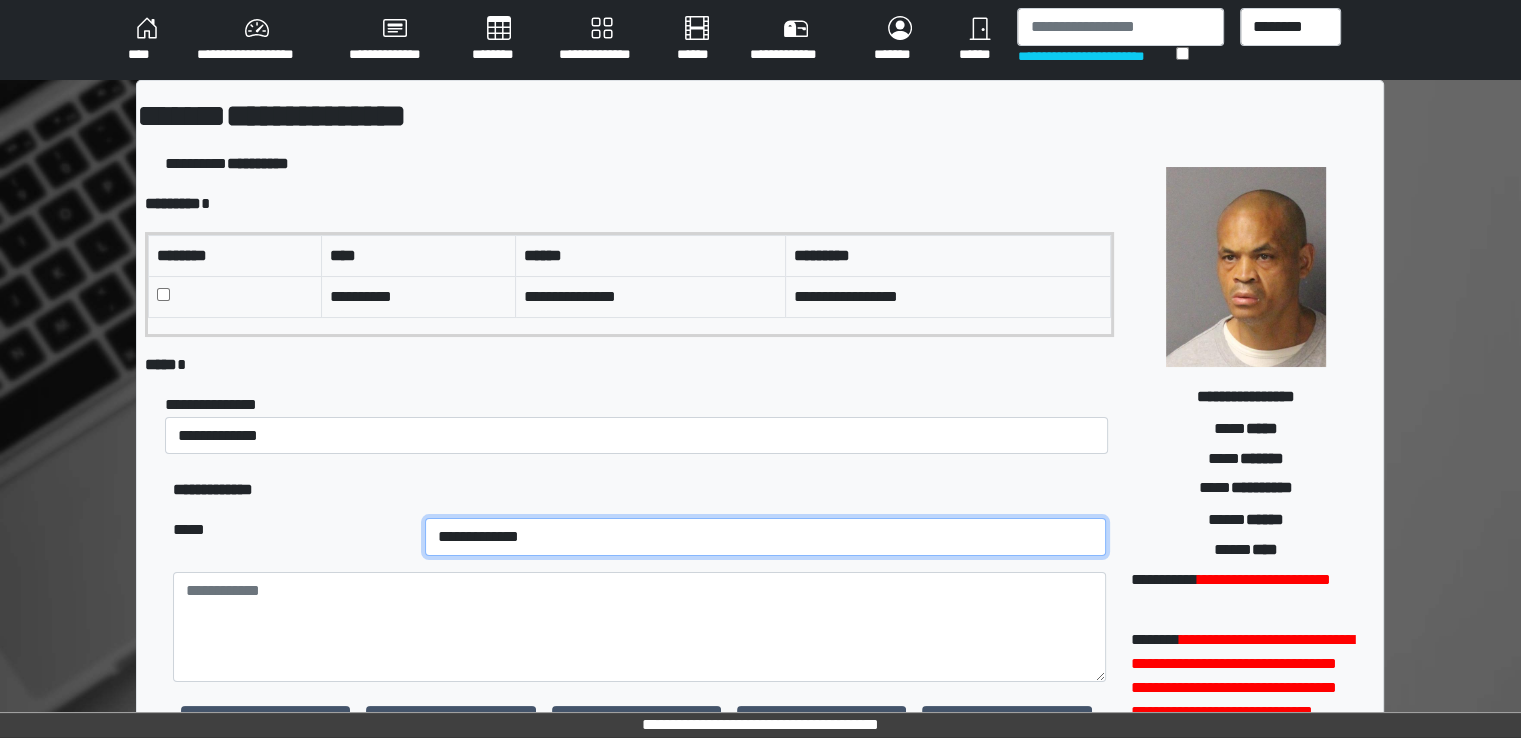 click on "**********" at bounding box center [765, 537] 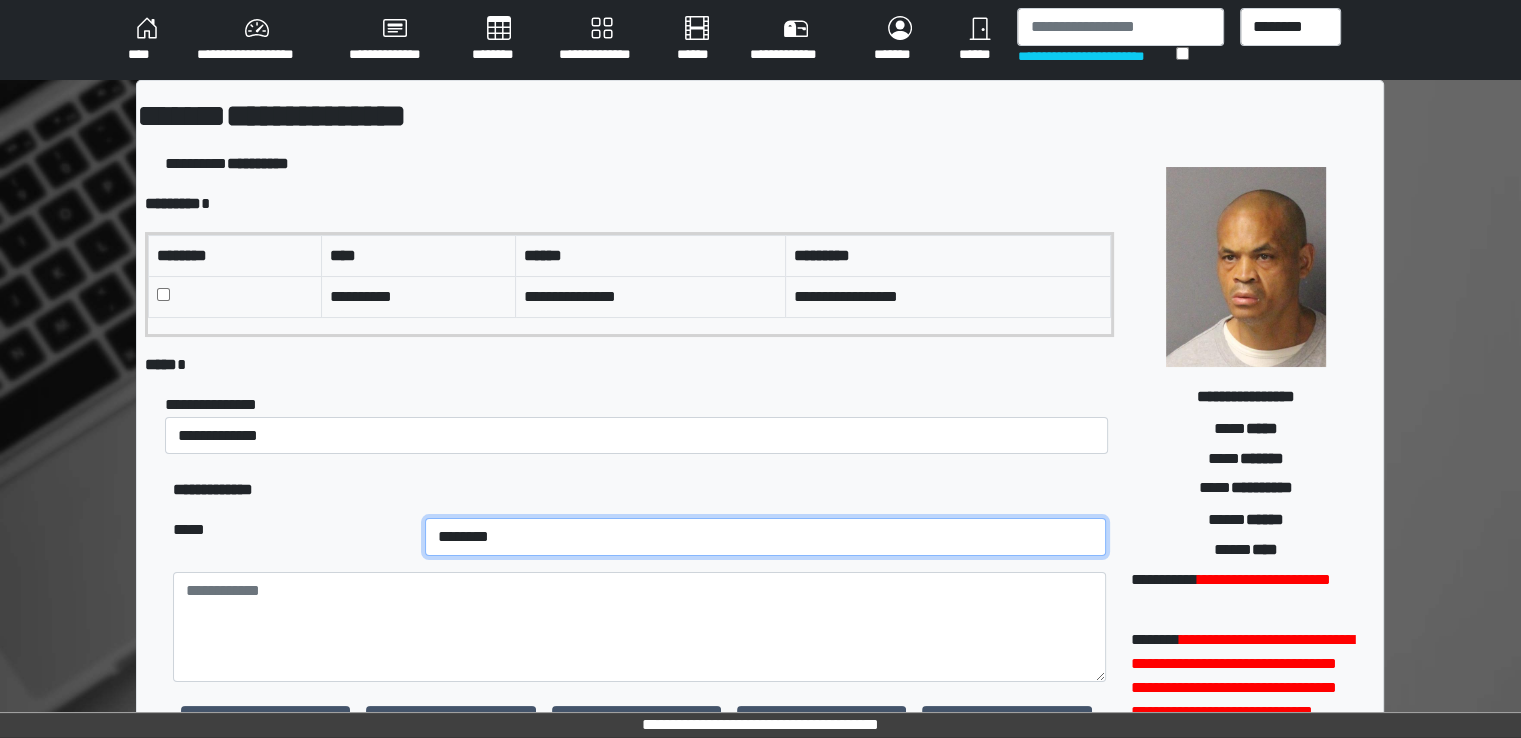 click on "**********" at bounding box center (765, 537) 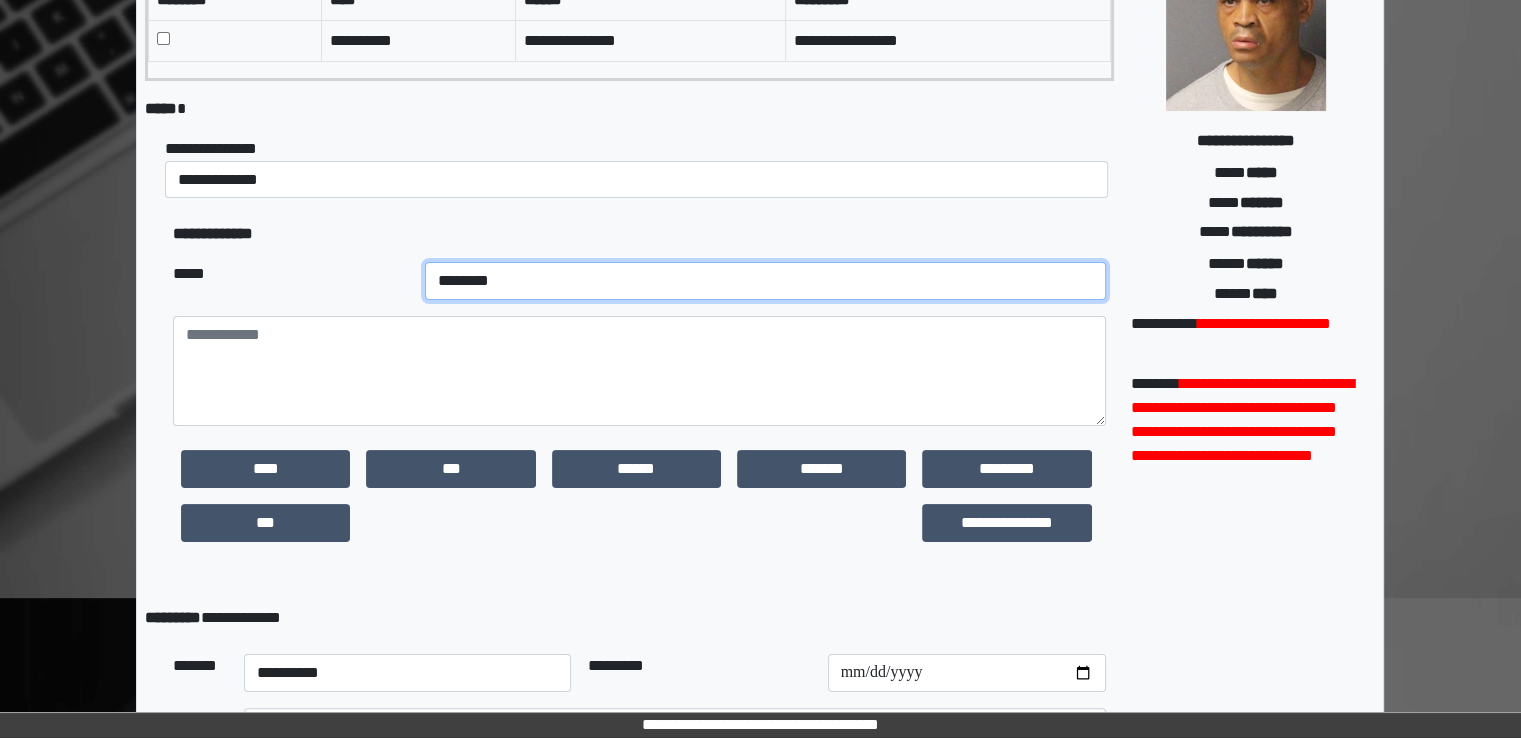 scroll, scrollTop: 300, scrollLeft: 0, axis: vertical 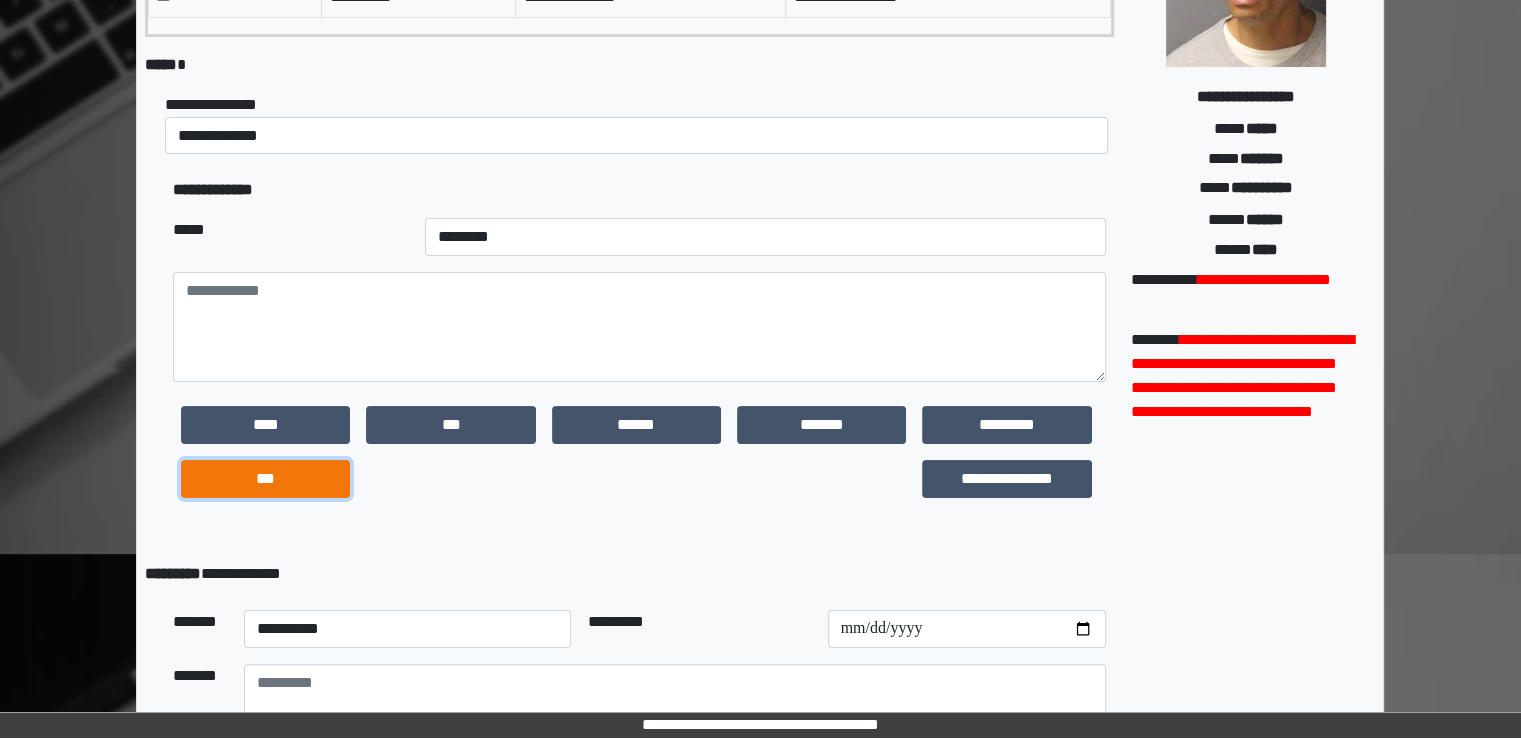 click on "***" at bounding box center (265, 479) 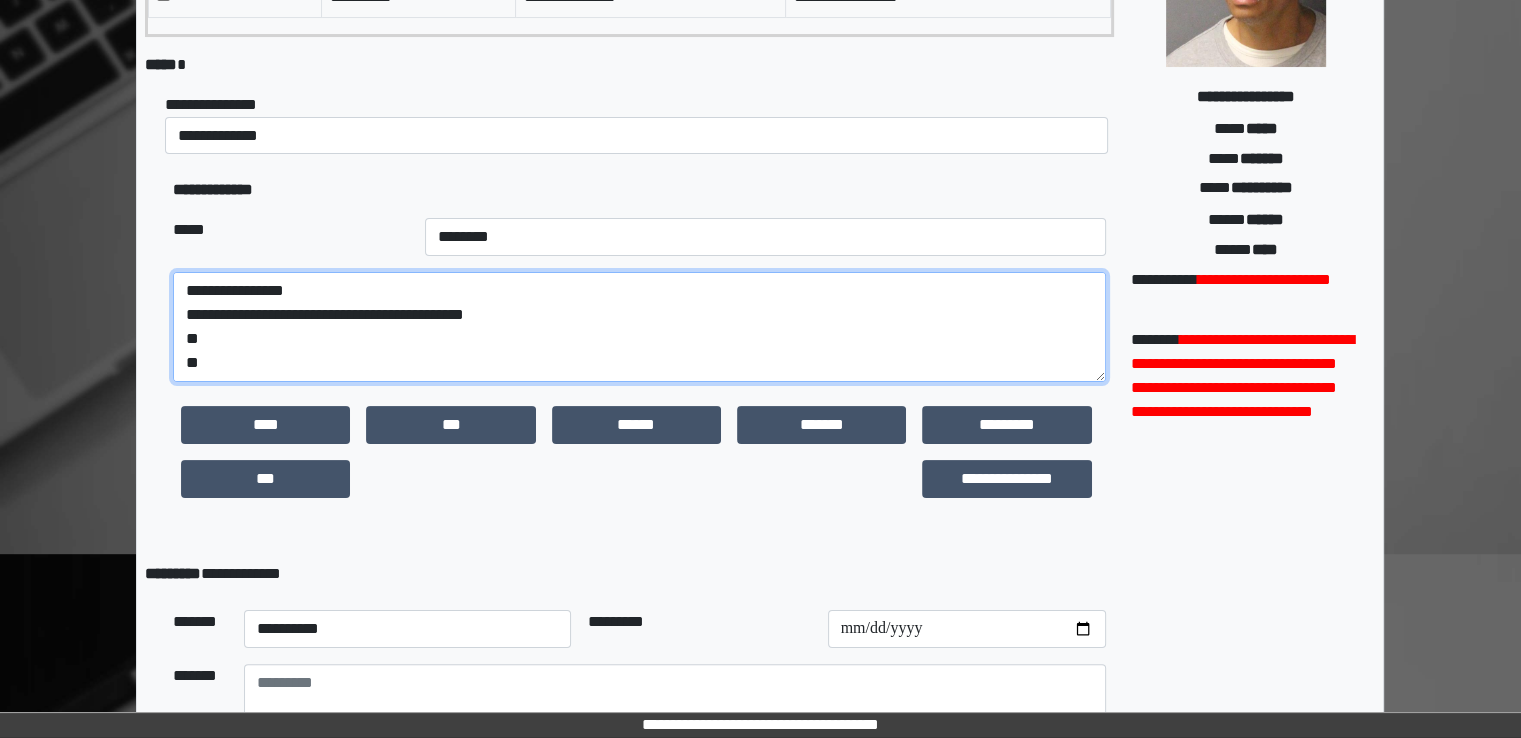 click on "**********" at bounding box center (639, 327) 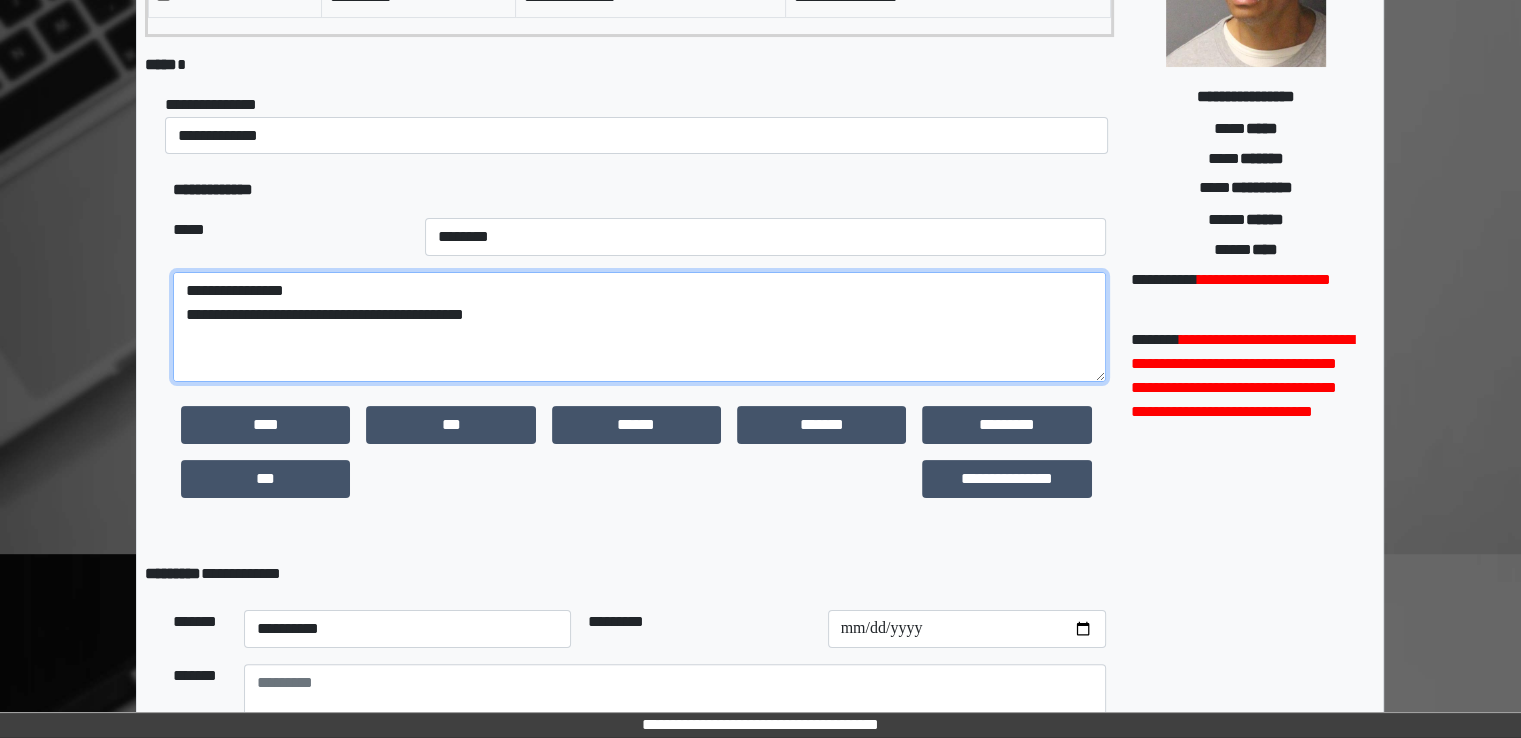 paste on "**********" 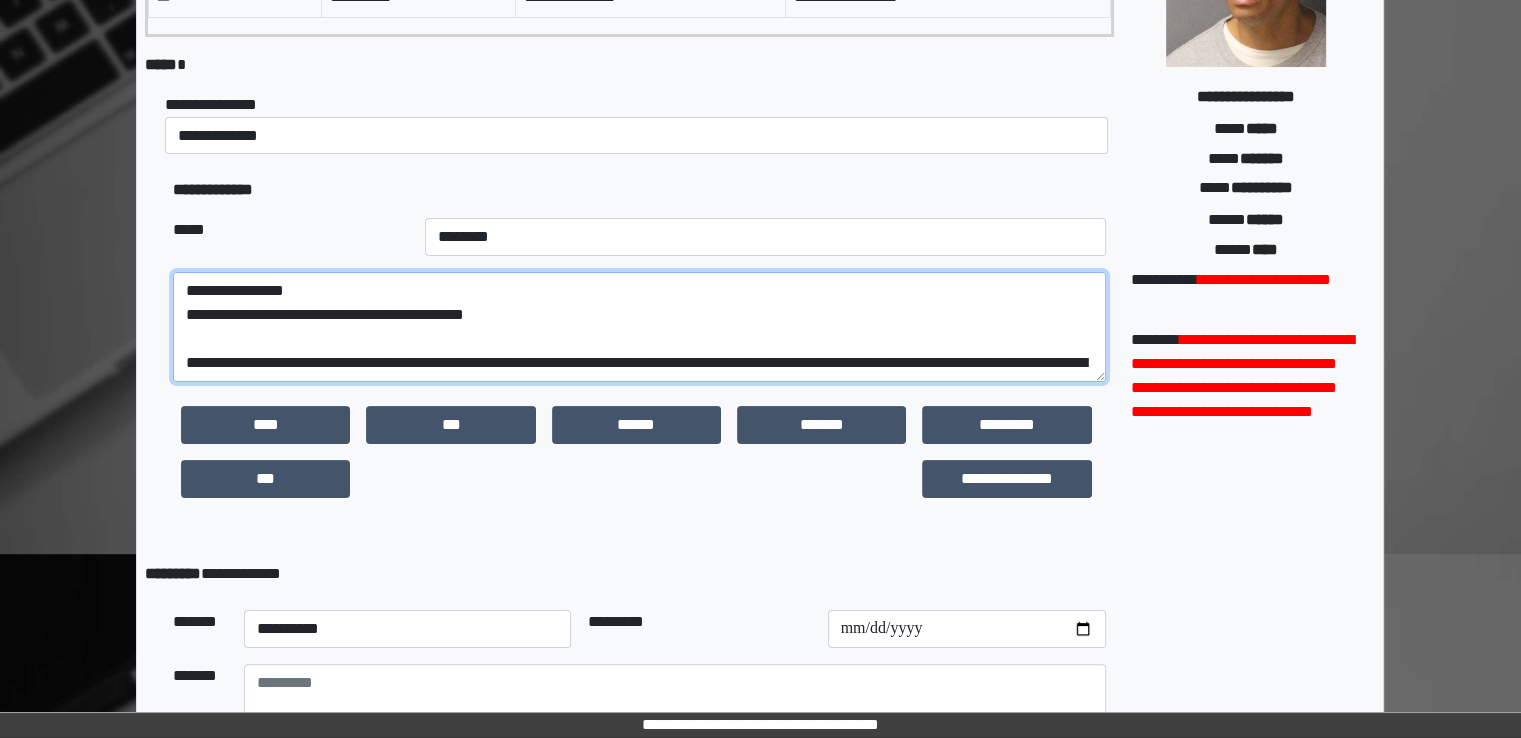 scroll, scrollTop: 424, scrollLeft: 0, axis: vertical 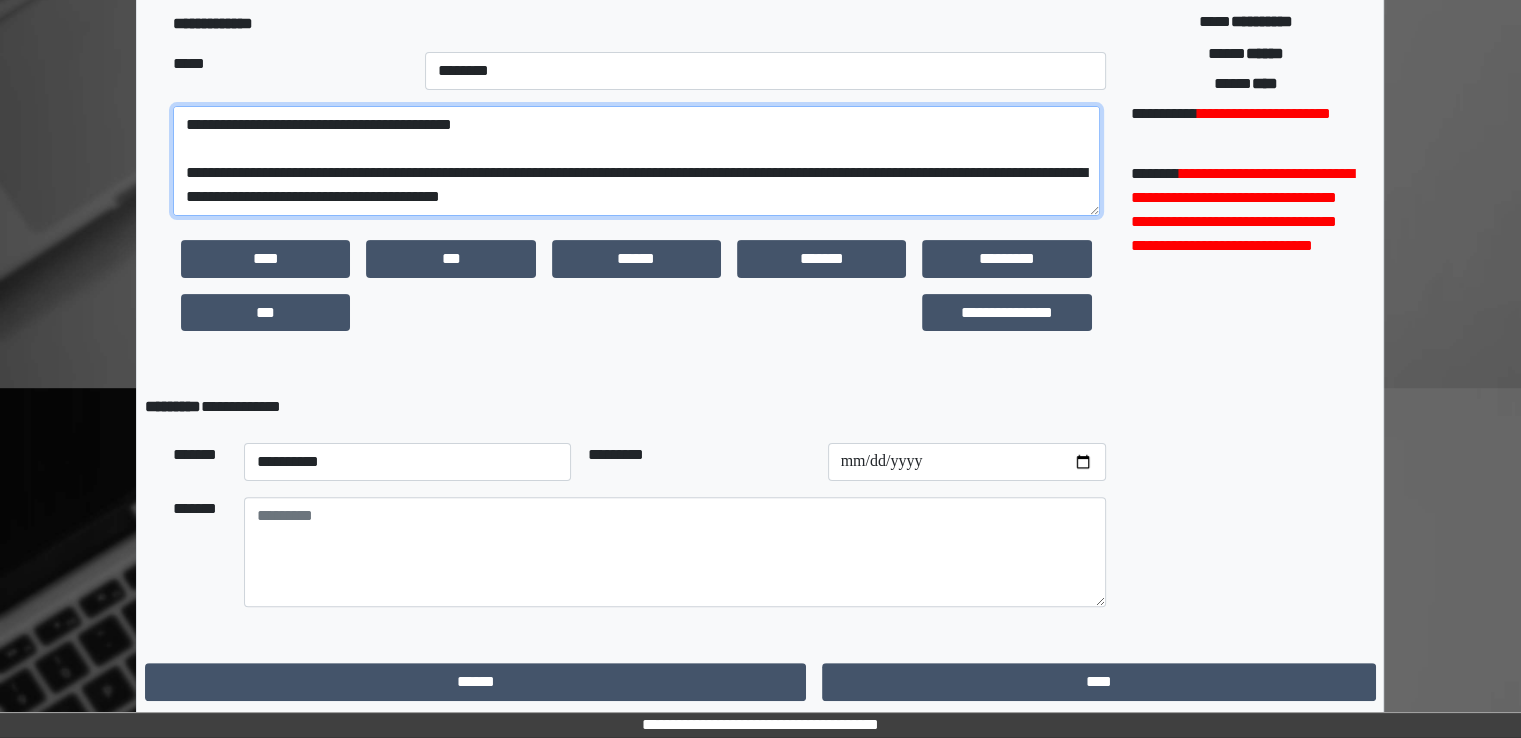 type on "**********" 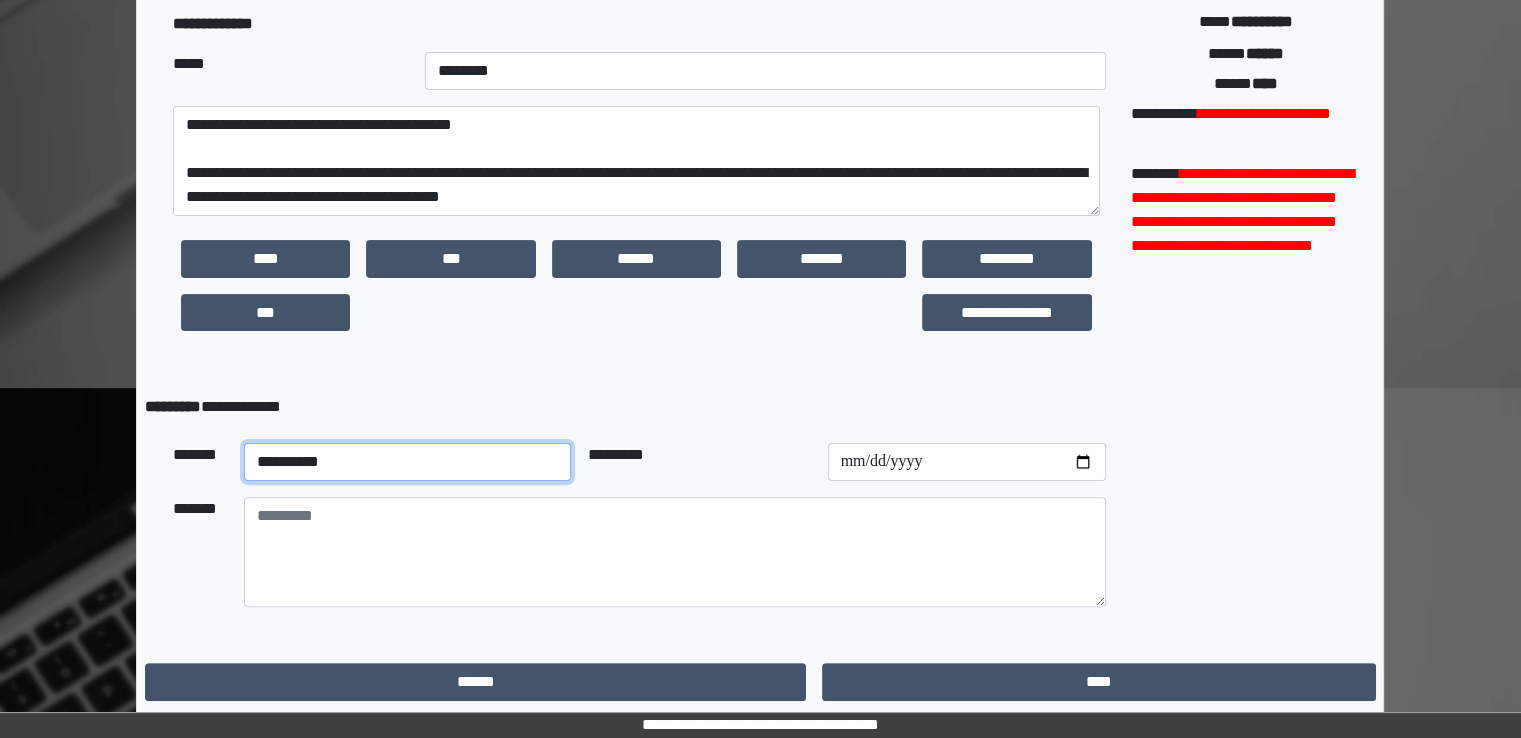 click on "**********" at bounding box center (408, 462) 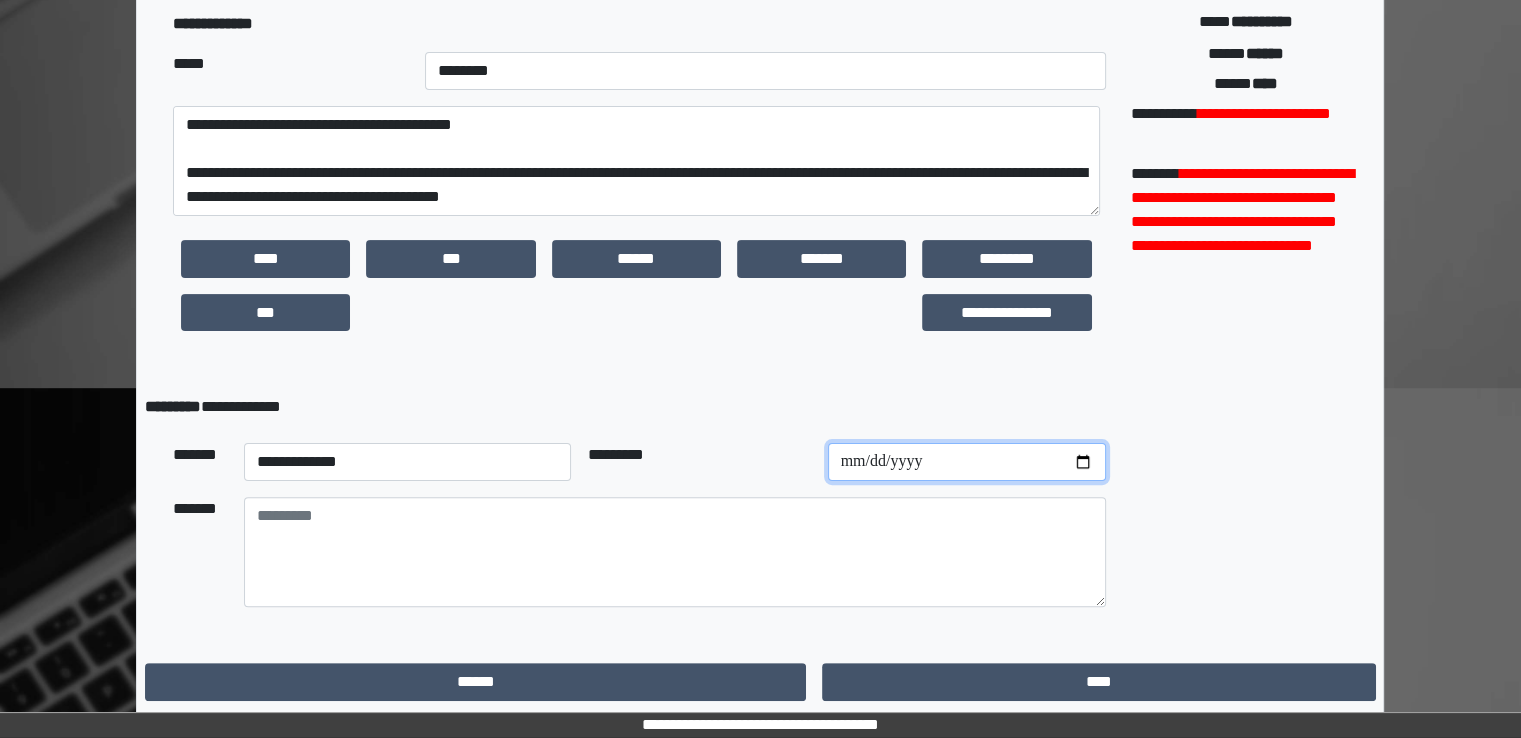 click at bounding box center (967, 462) 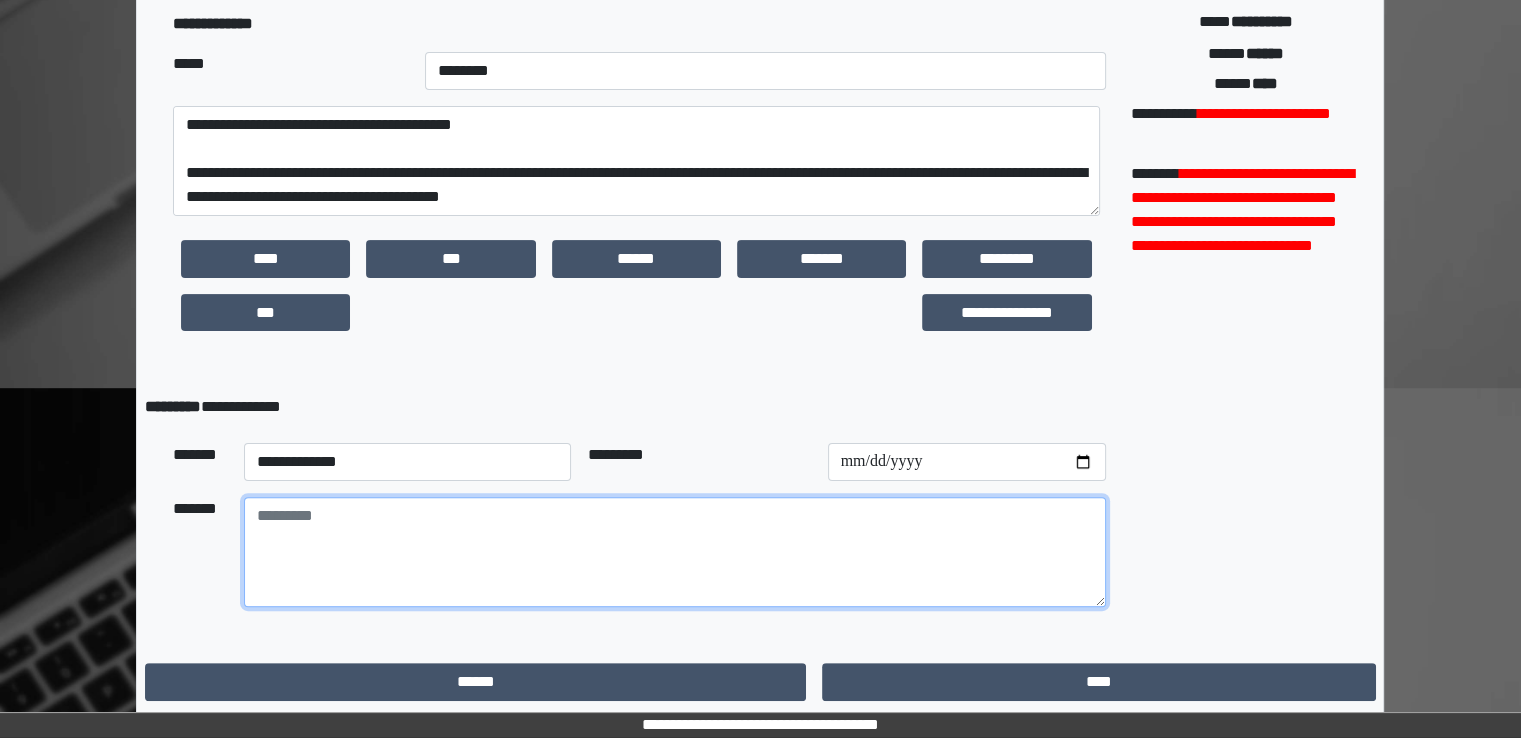 click at bounding box center [675, 552] 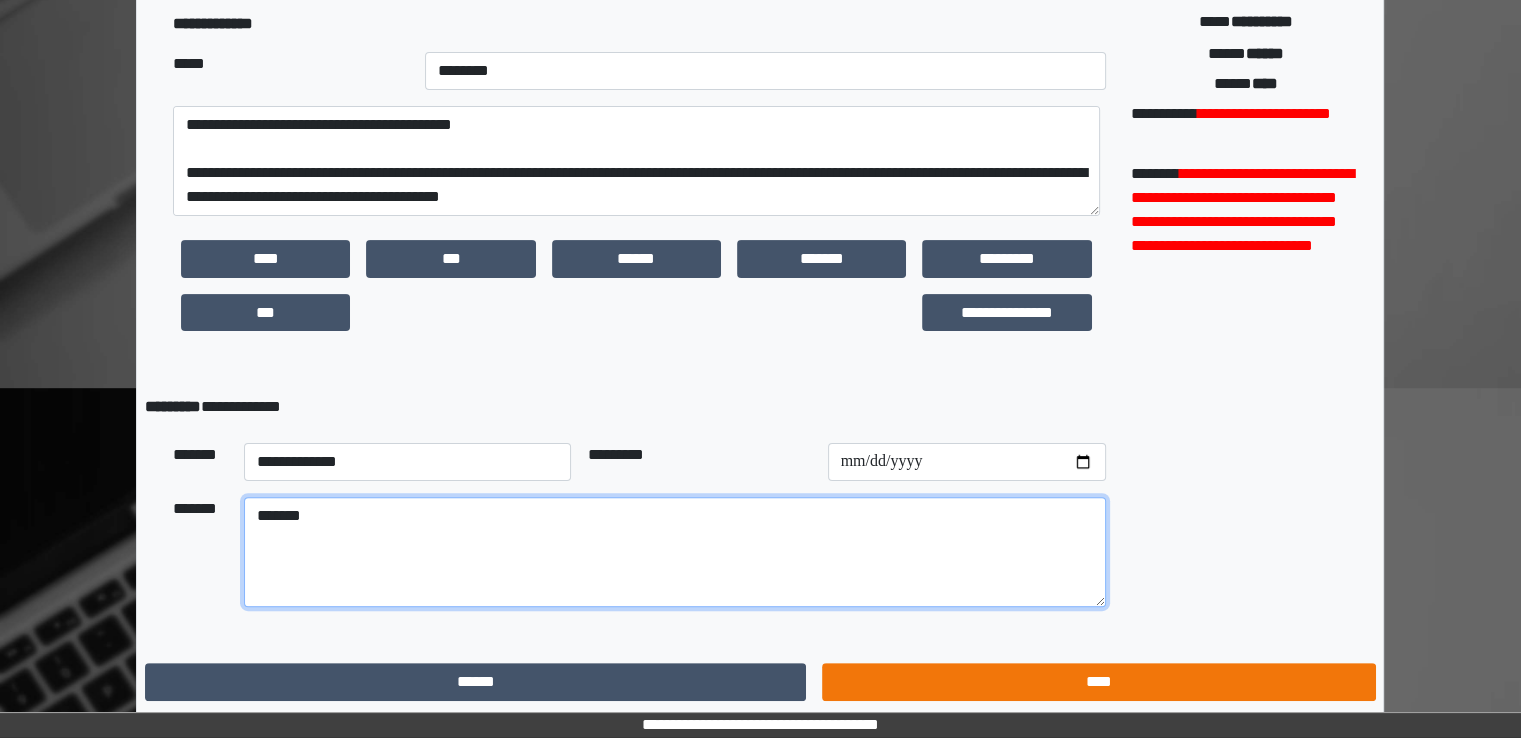 type on "*******" 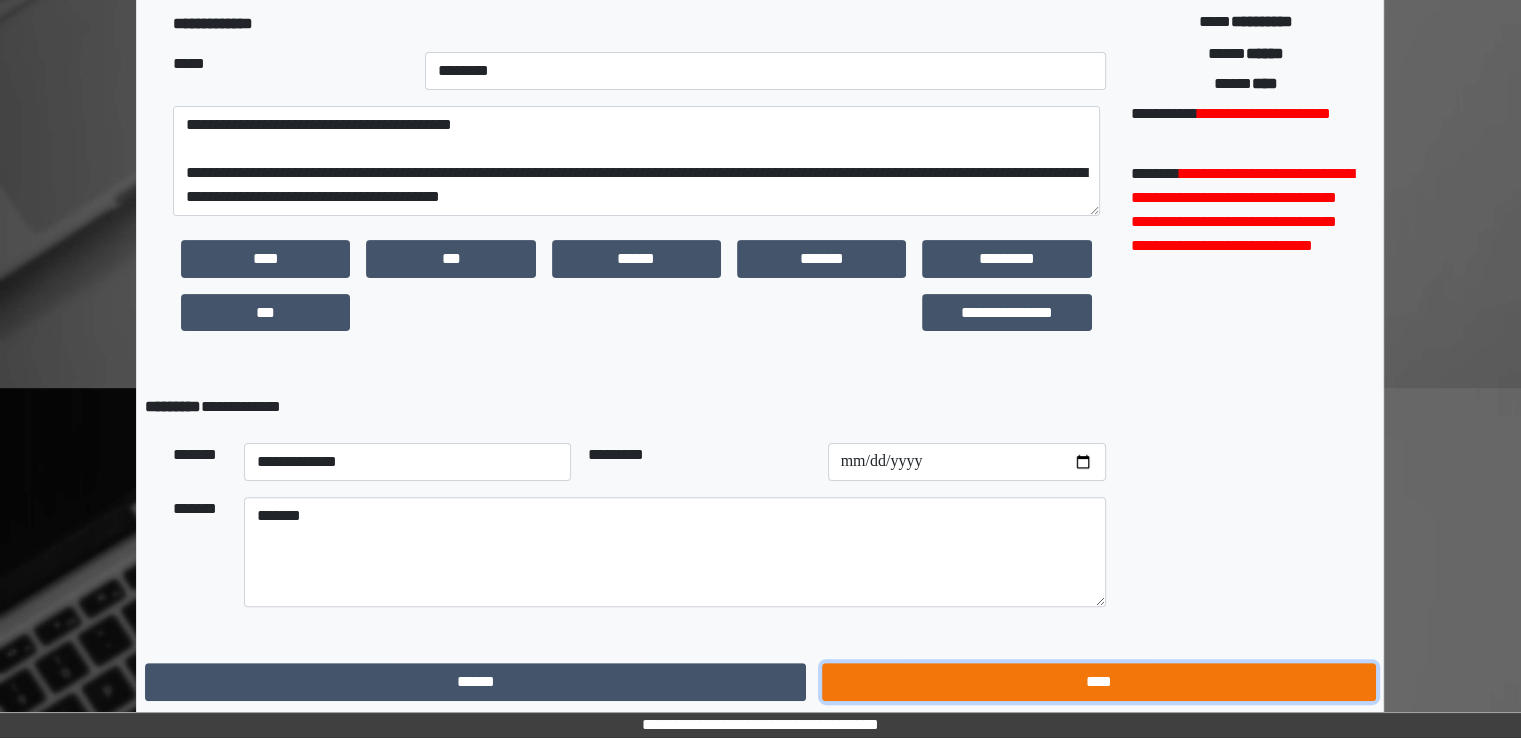 click on "****" at bounding box center [1098, 682] 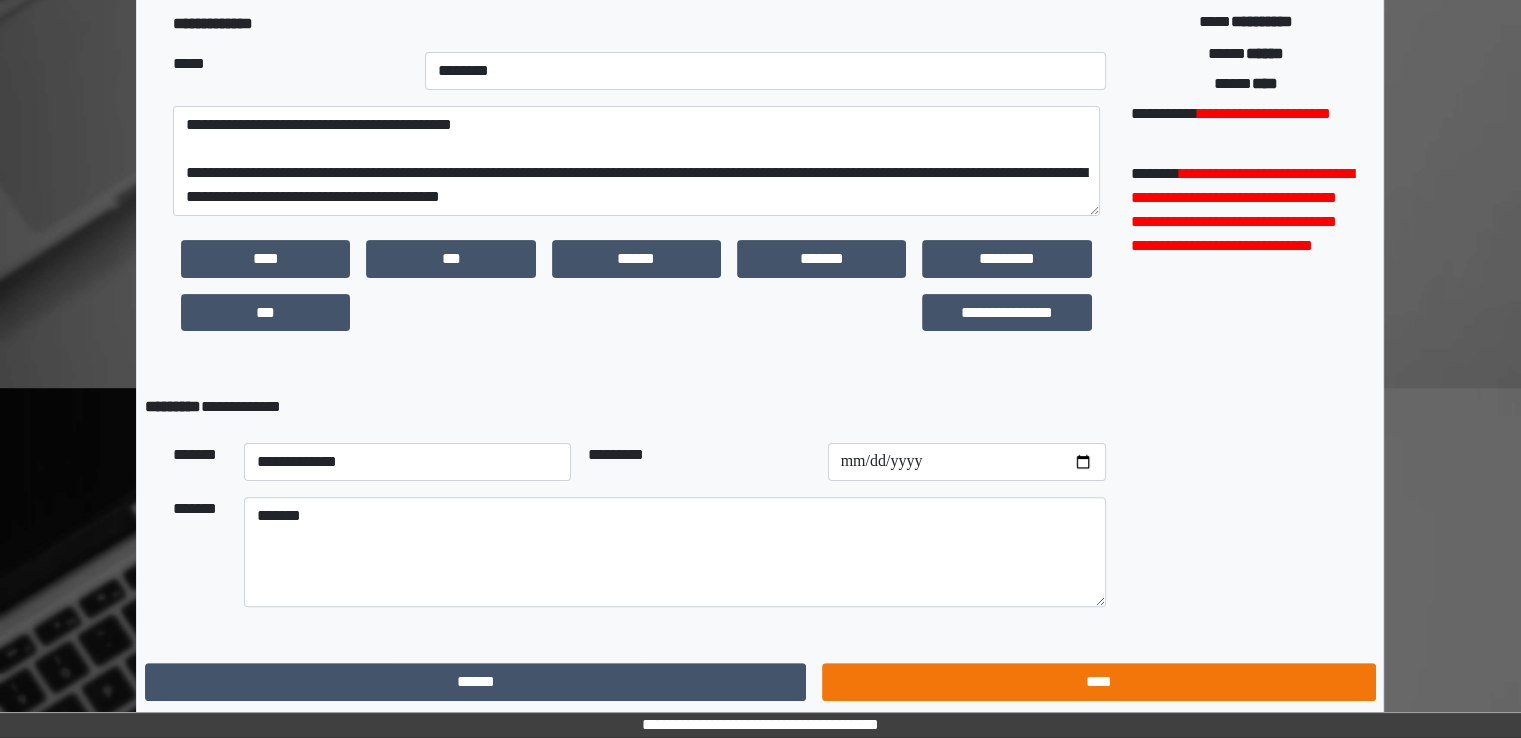 scroll, scrollTop: 0, scrollLeft: 0, axis: both 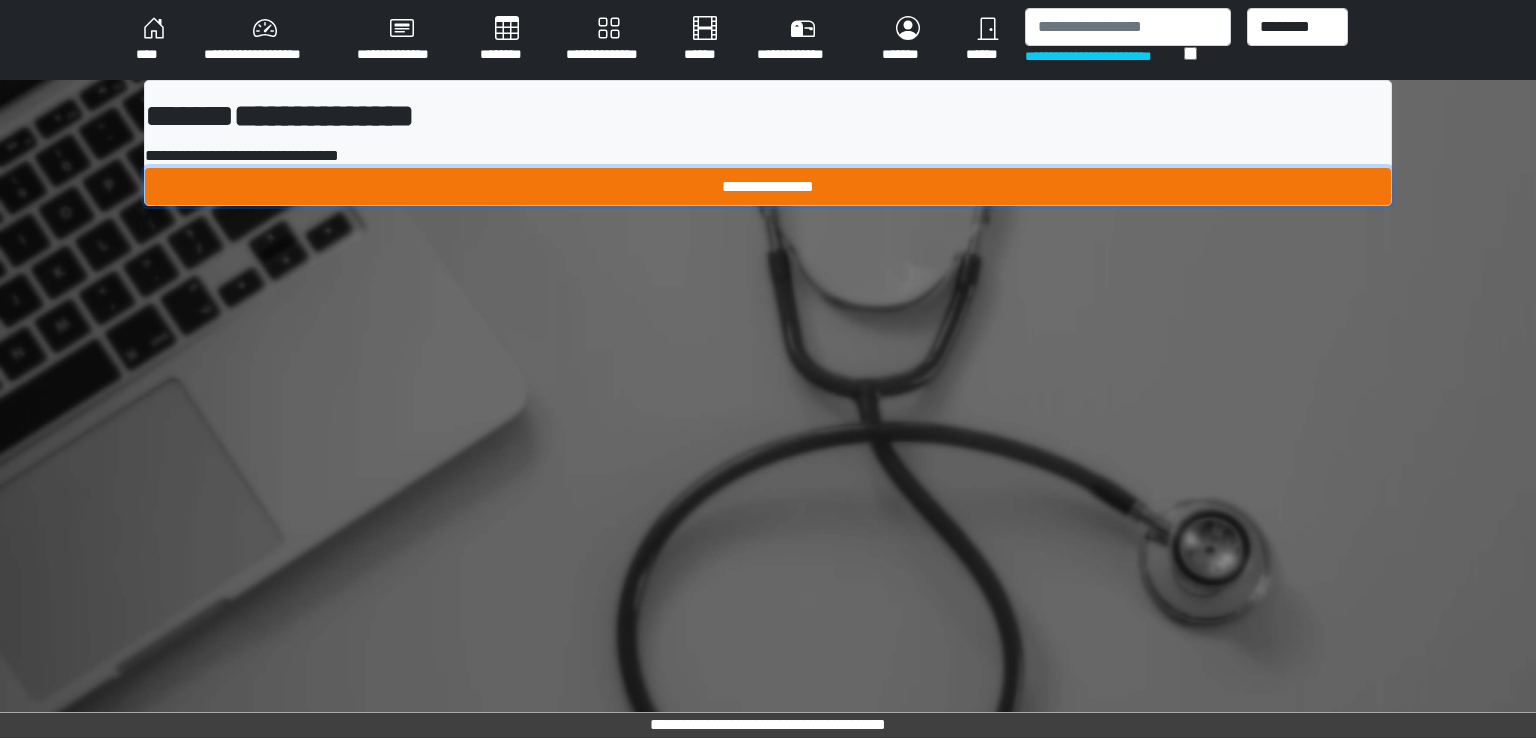 click on "**********" at bounding box center [768, 187] 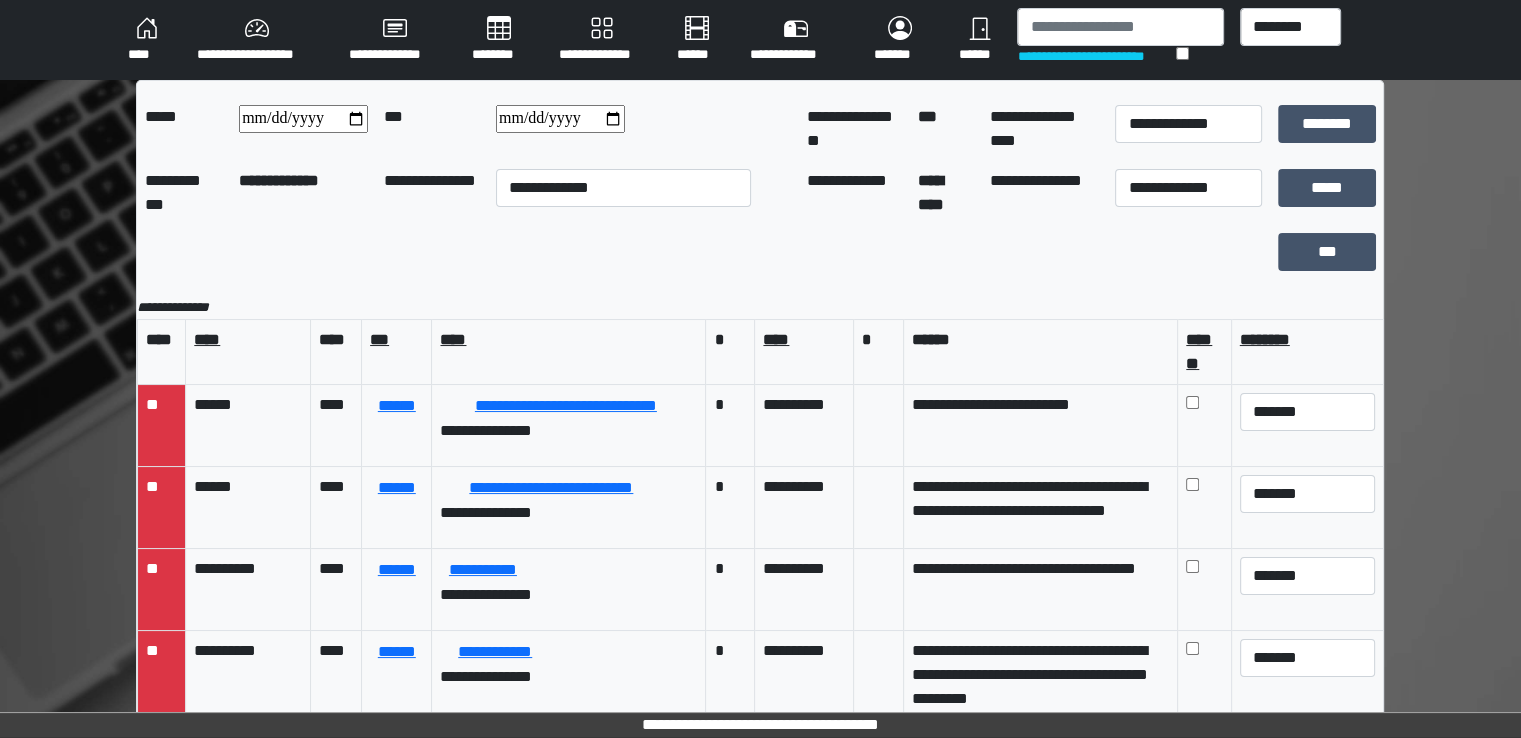 click on "****" at bounding box center [146, 40] 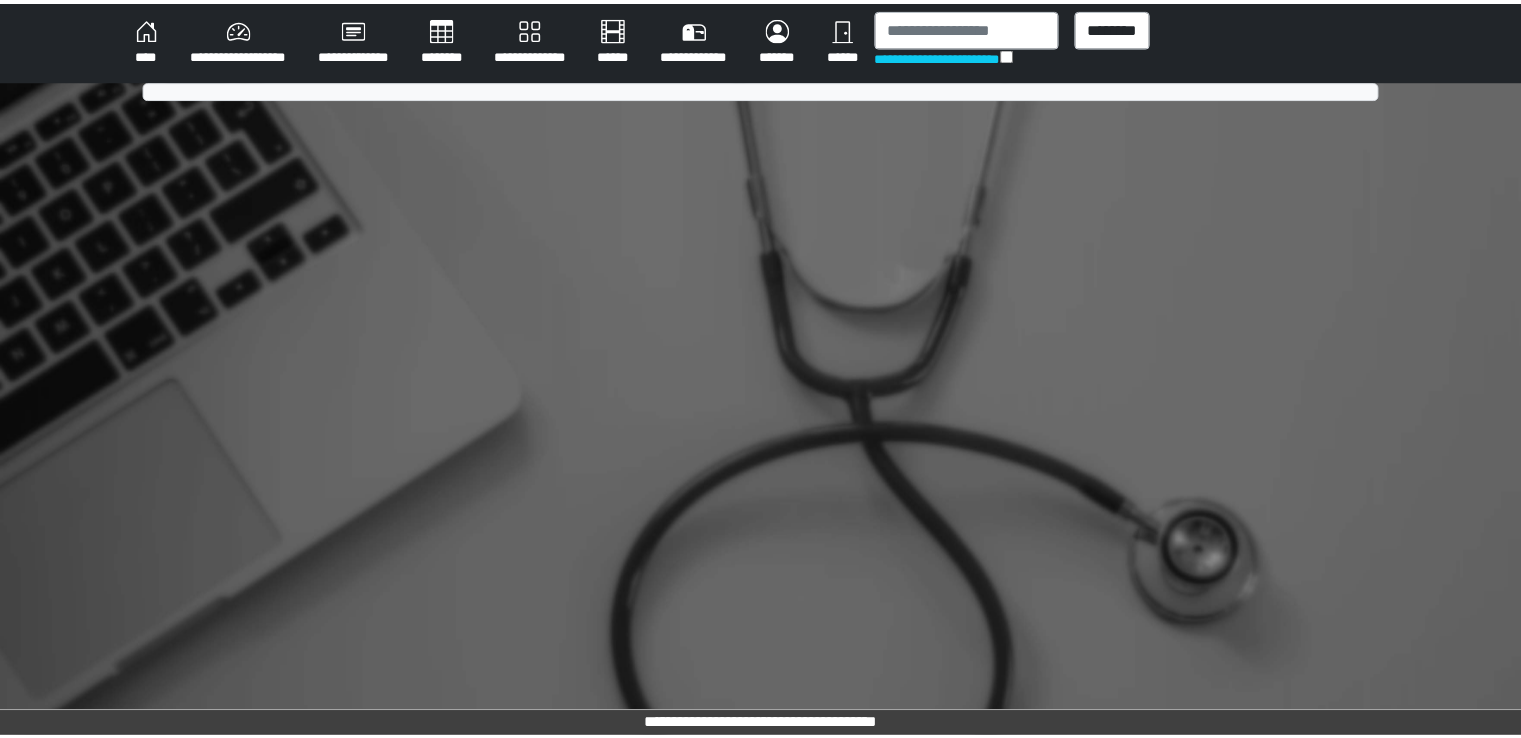 scroll, scrollTop: 0, scrollLeft: 0, axis: both 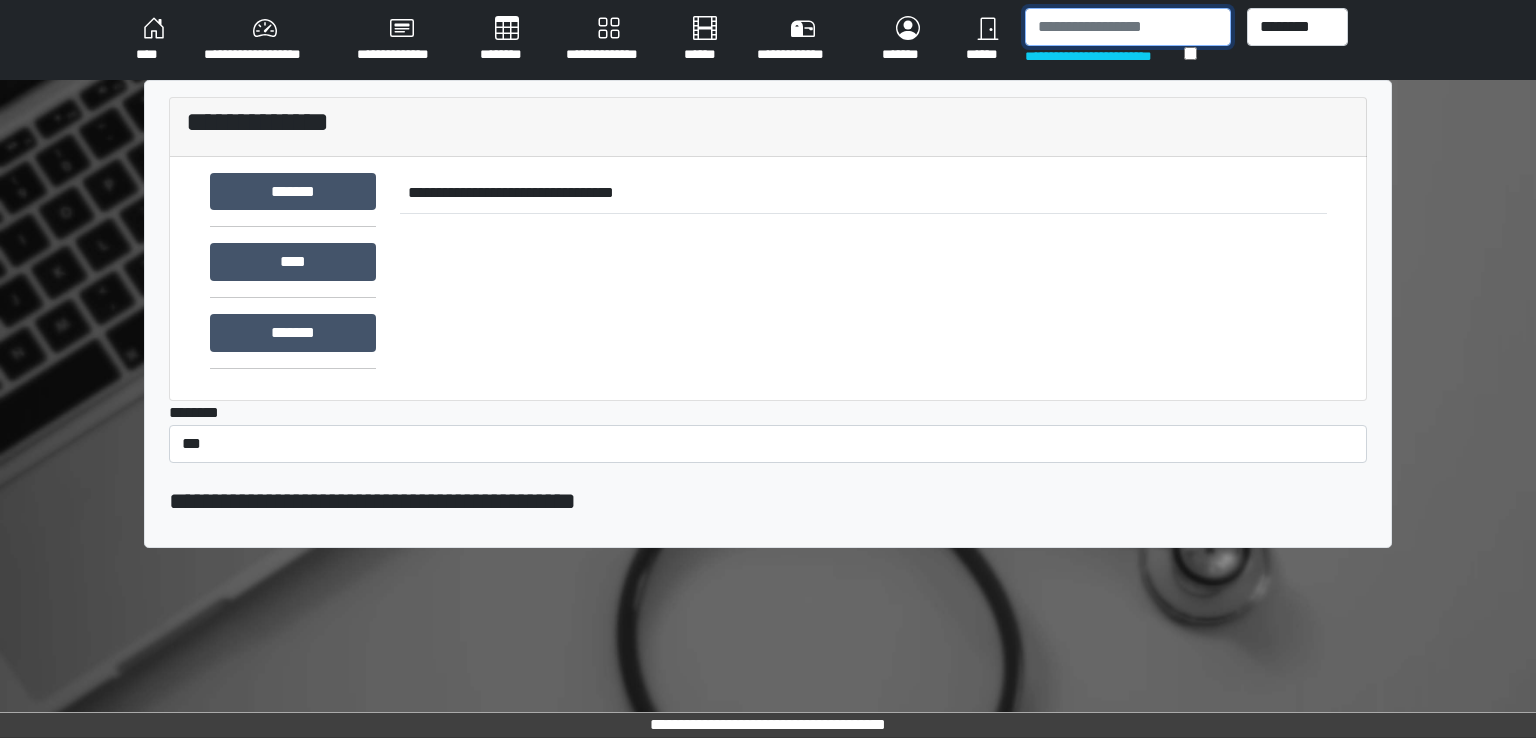 click at bounding box center (1128, 27) 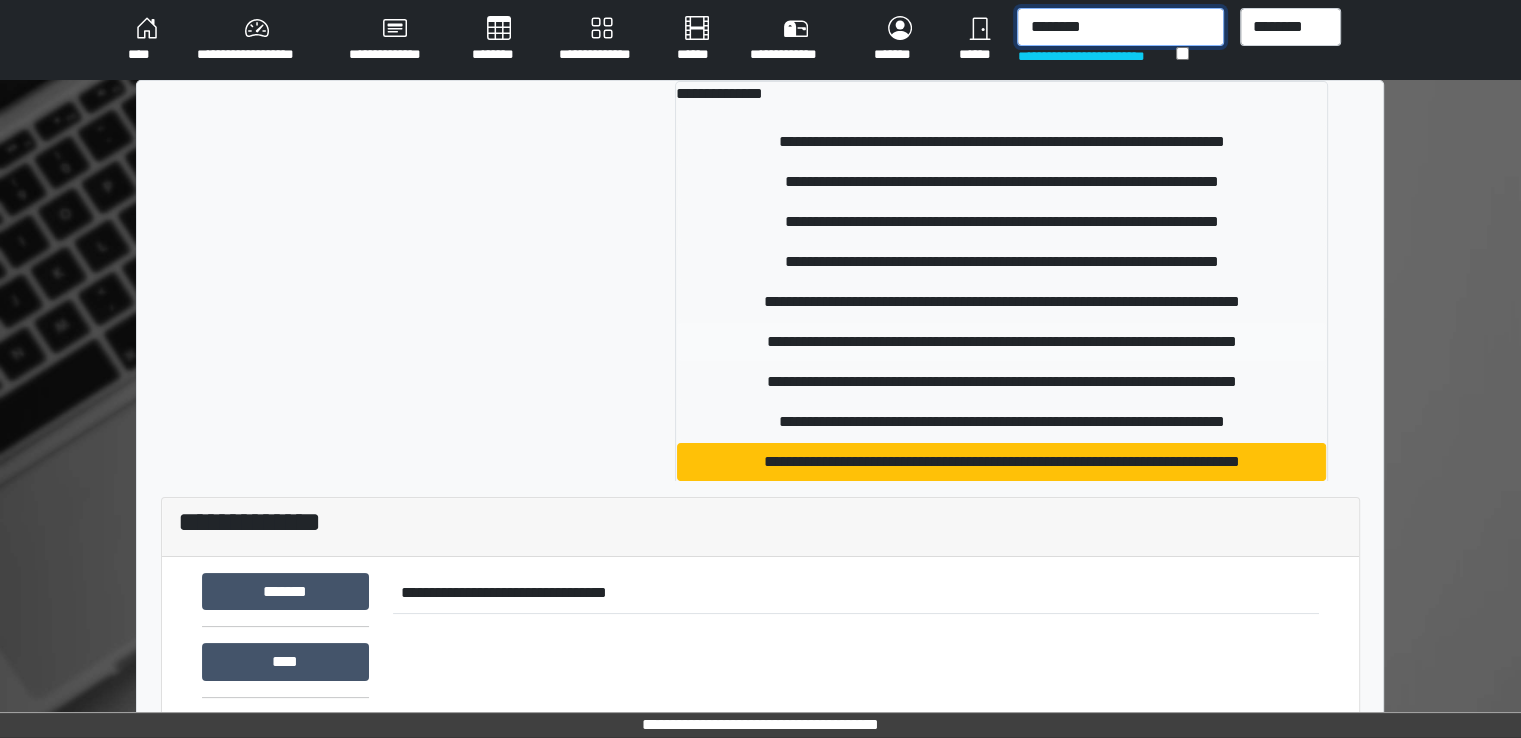 type on "********" 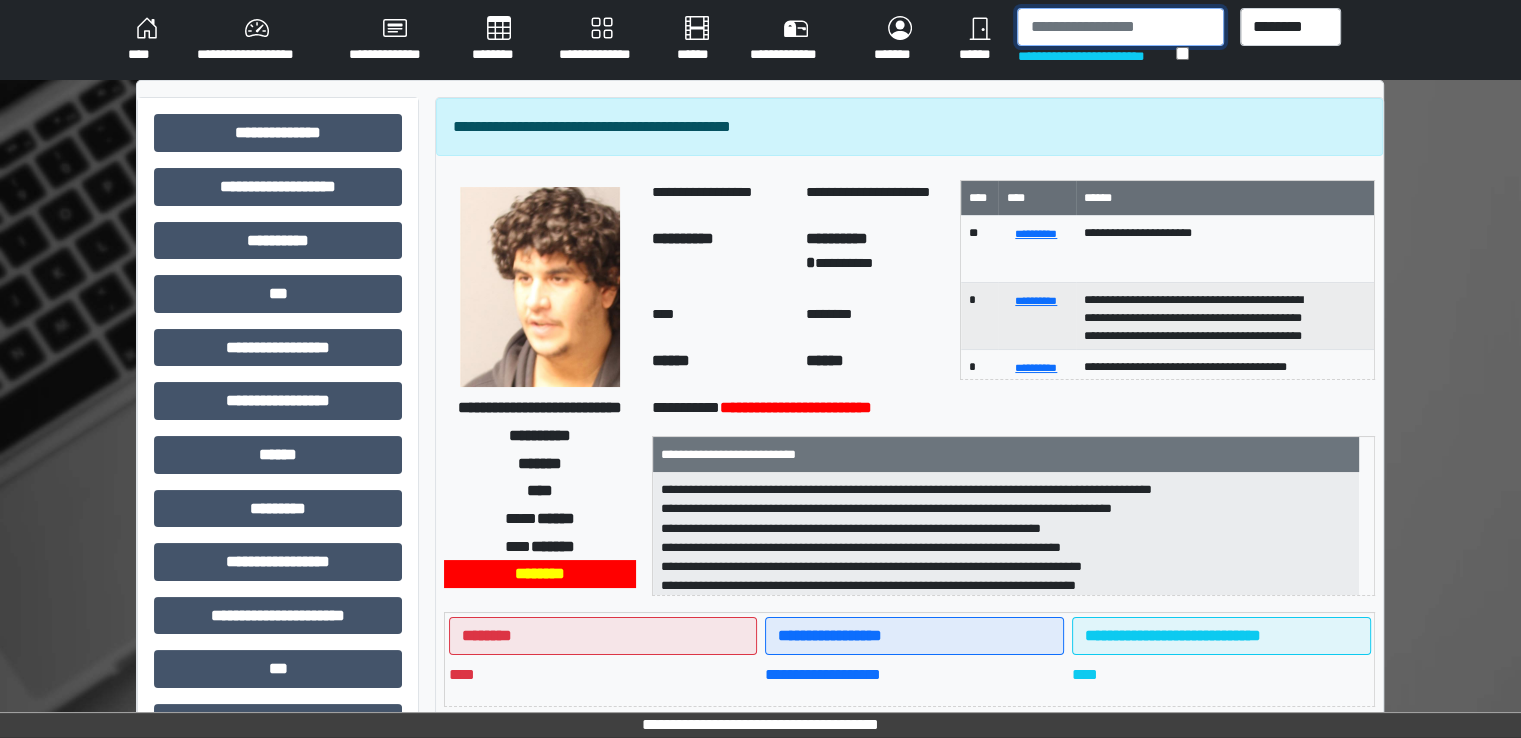 click at bounding box center [1120, 27] 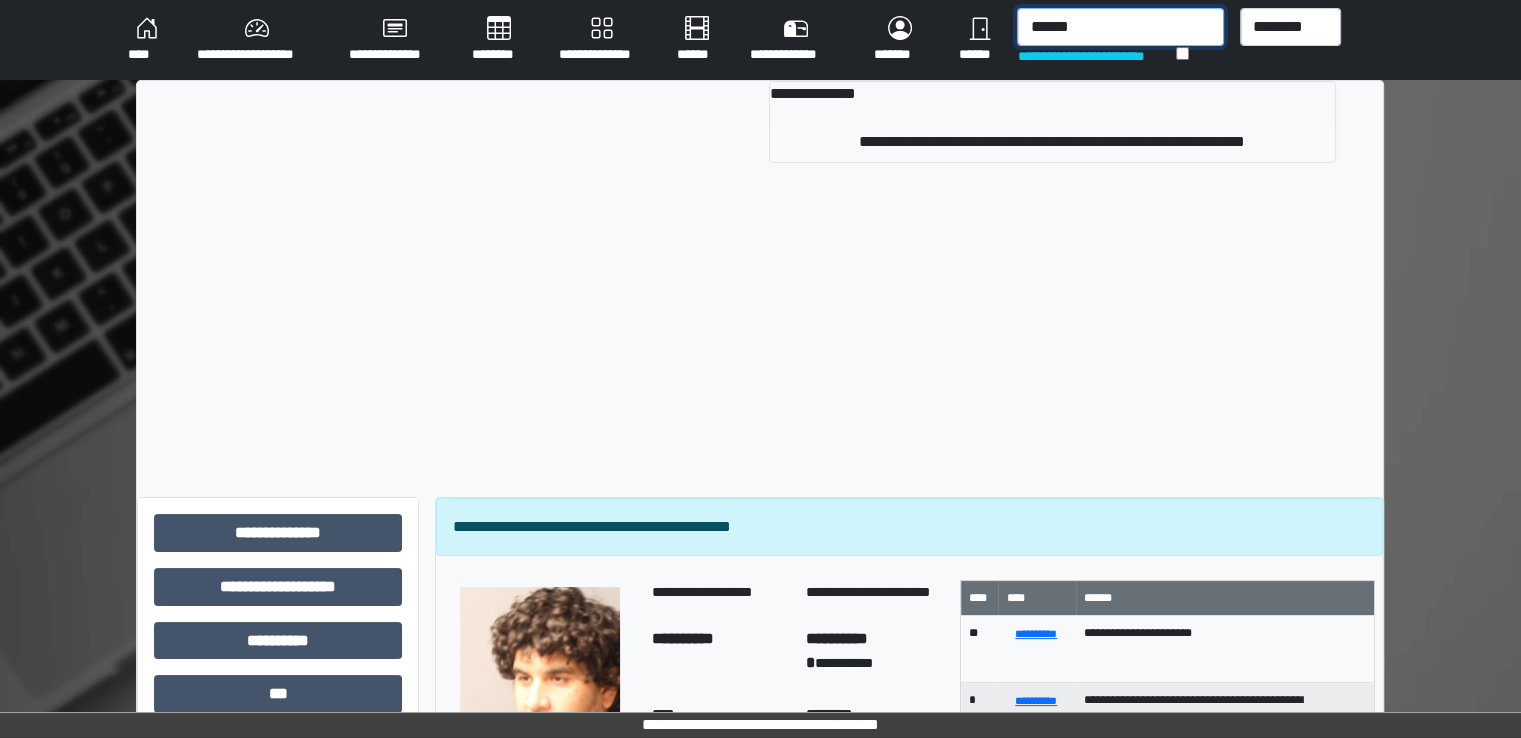 type on "******" 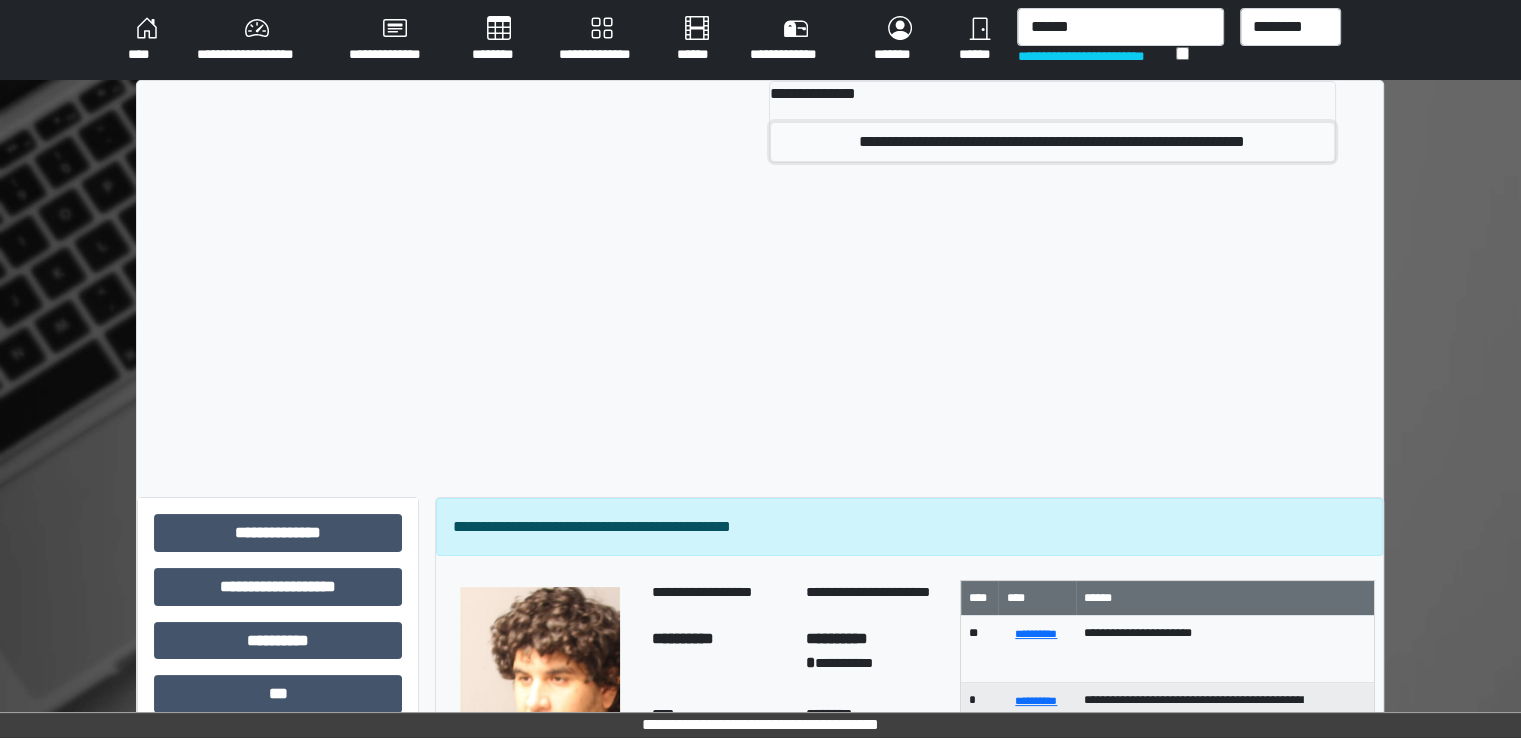 click on "**********" at bounding box center [1052, 142] 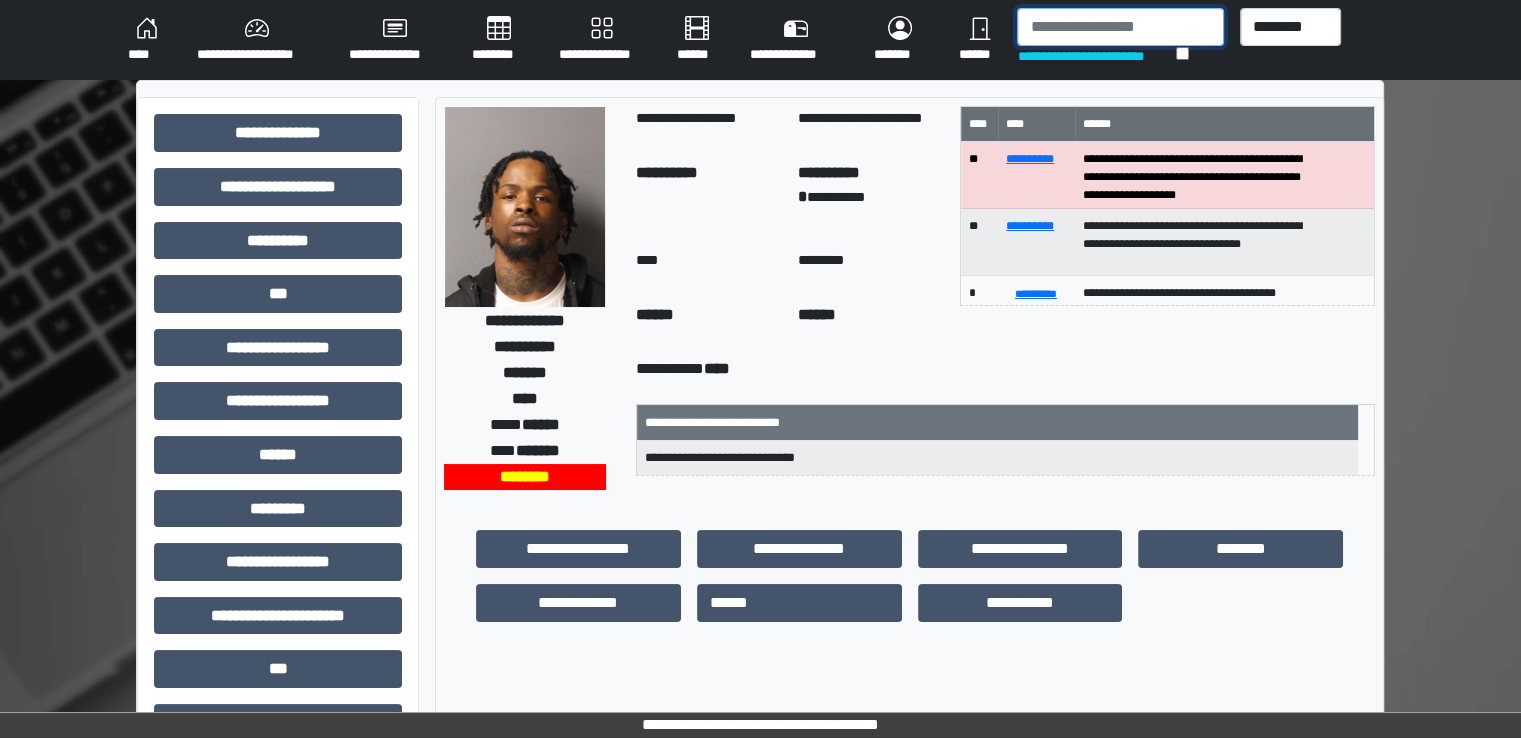click at bounding box center (1120, 27) 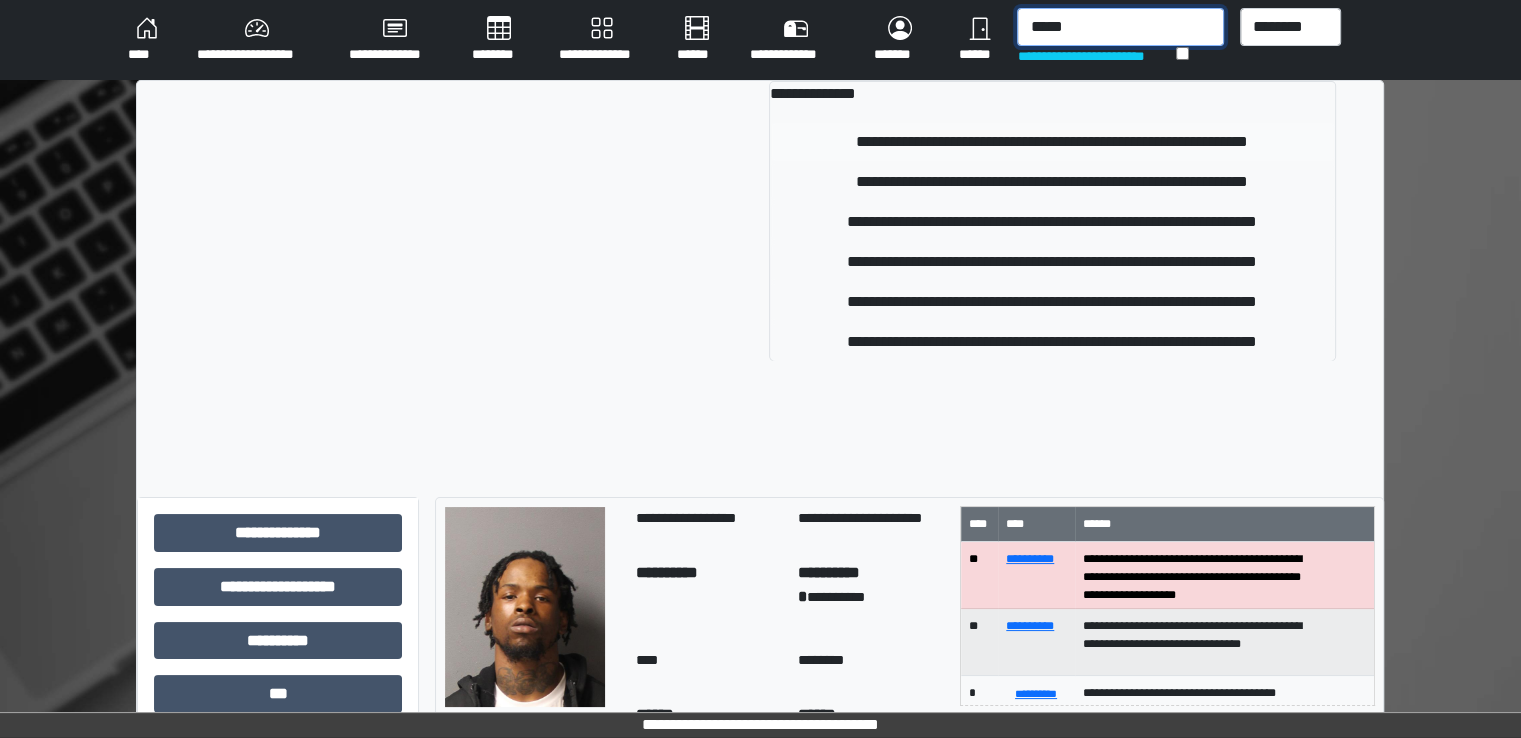 type on "*****" 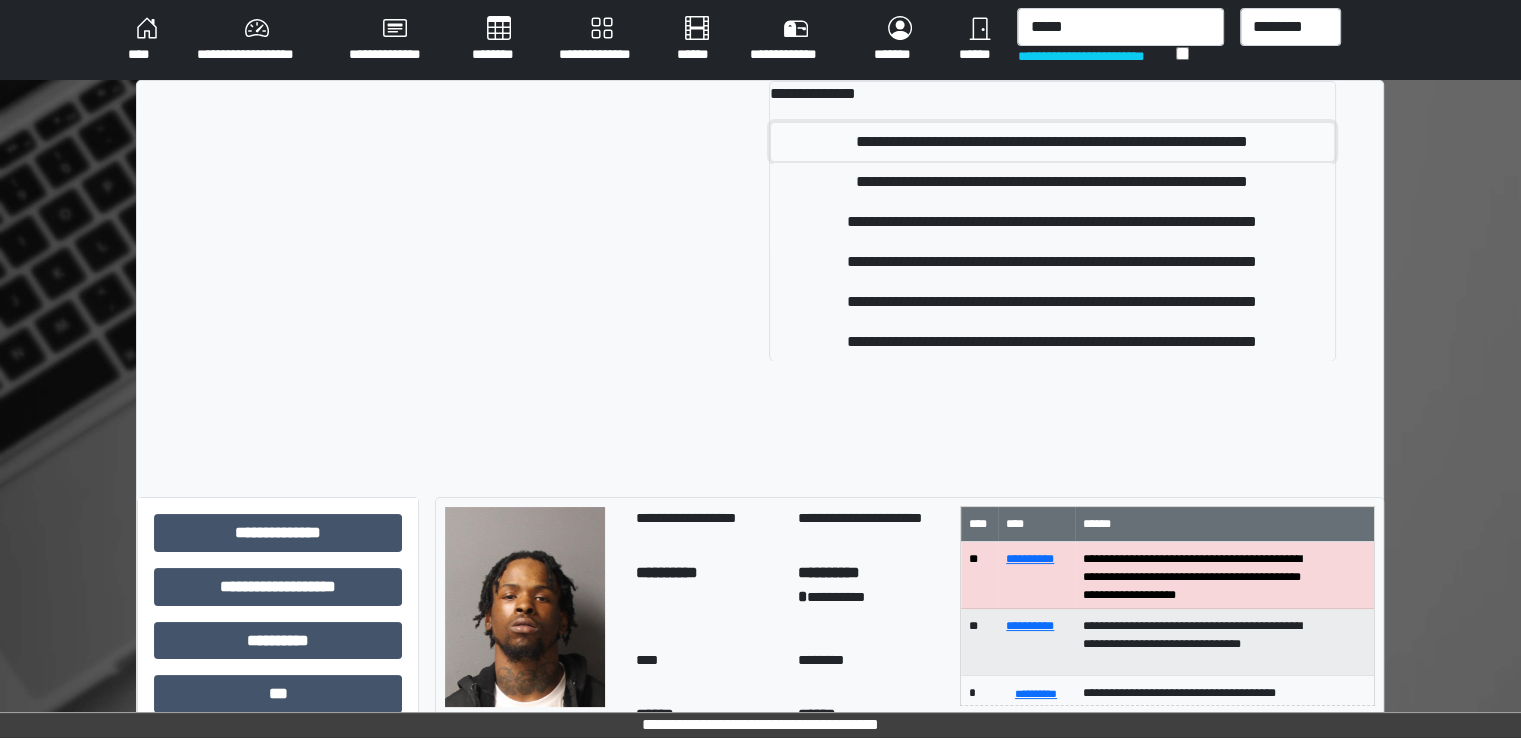 click on "**********" at bounding box center [1052, 142] 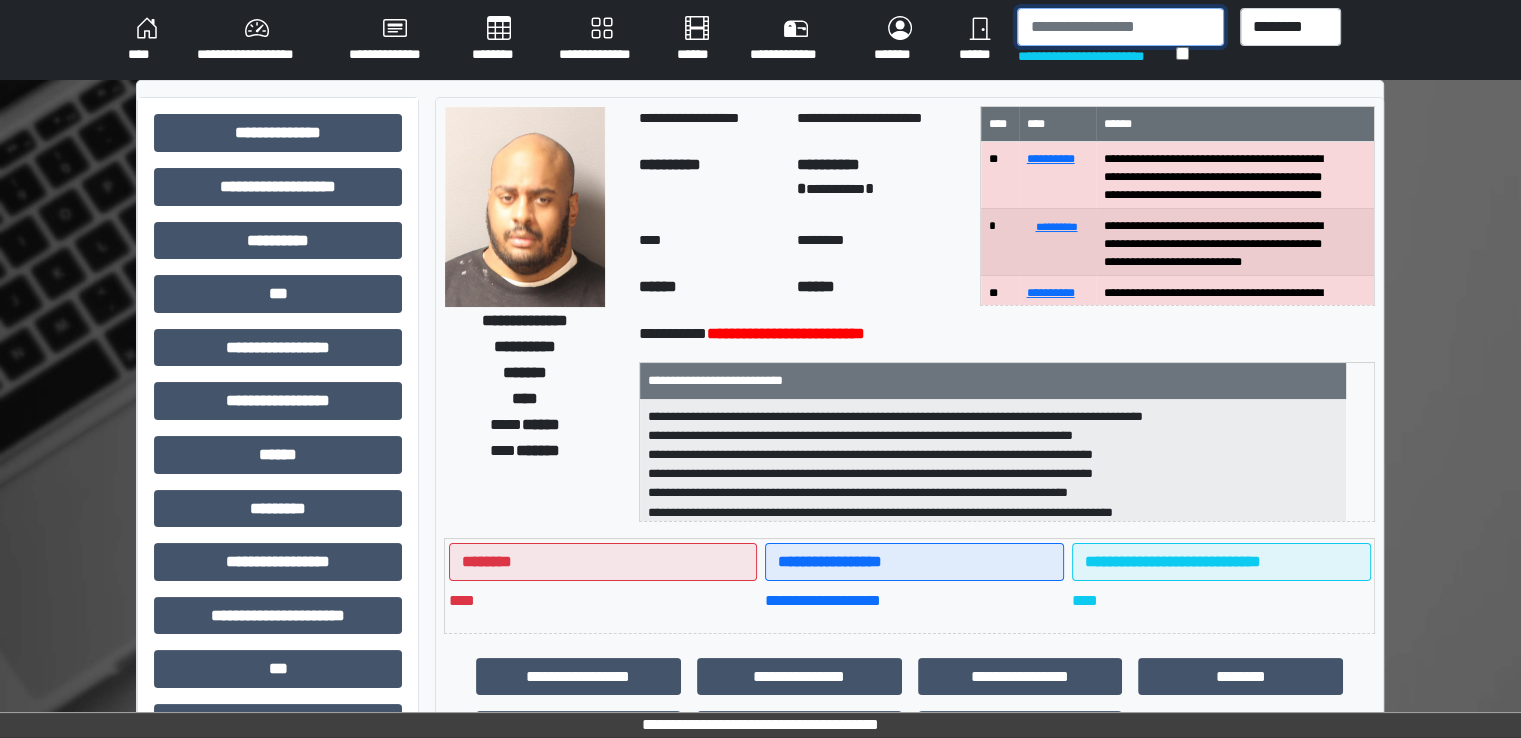 click at bounding box center [1120, 27] 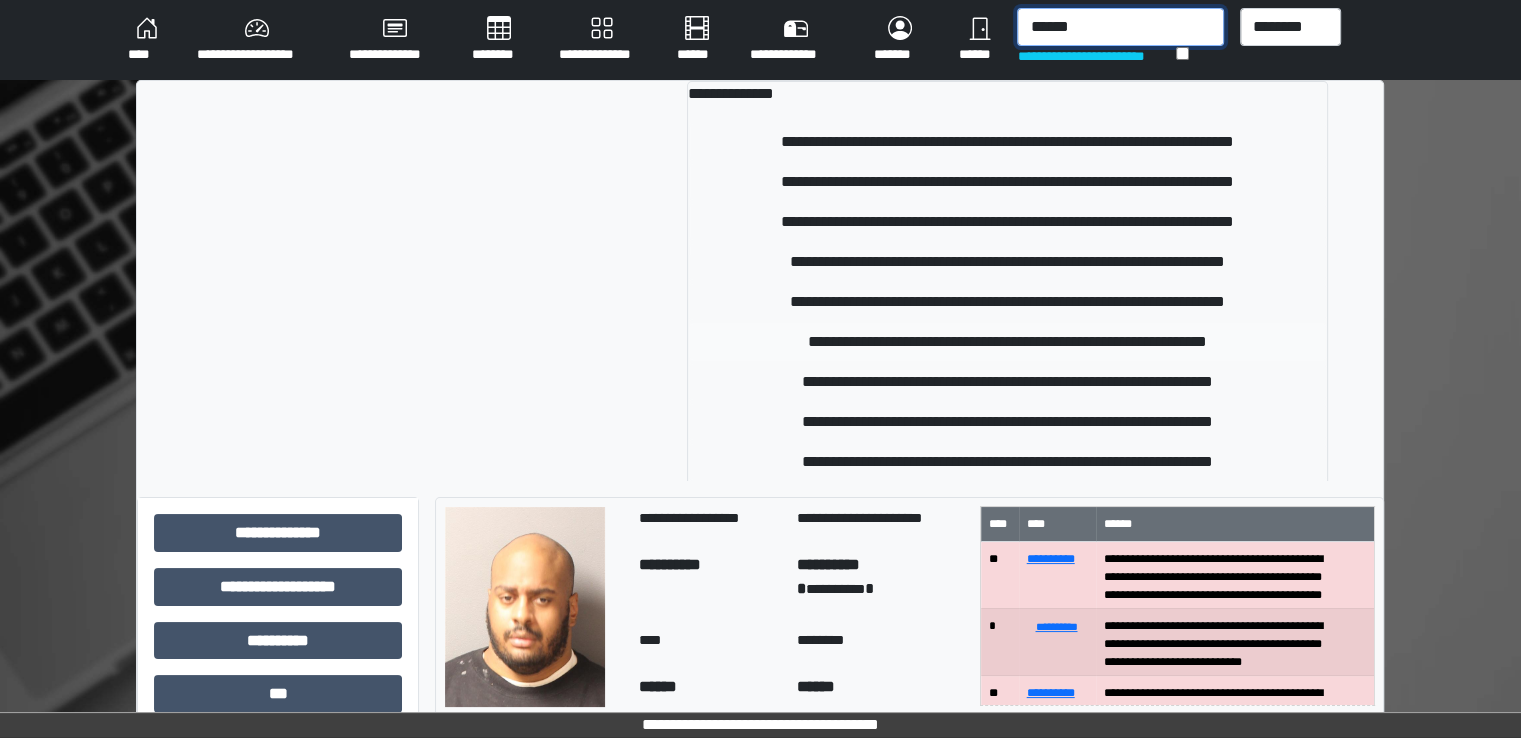 type on "******" 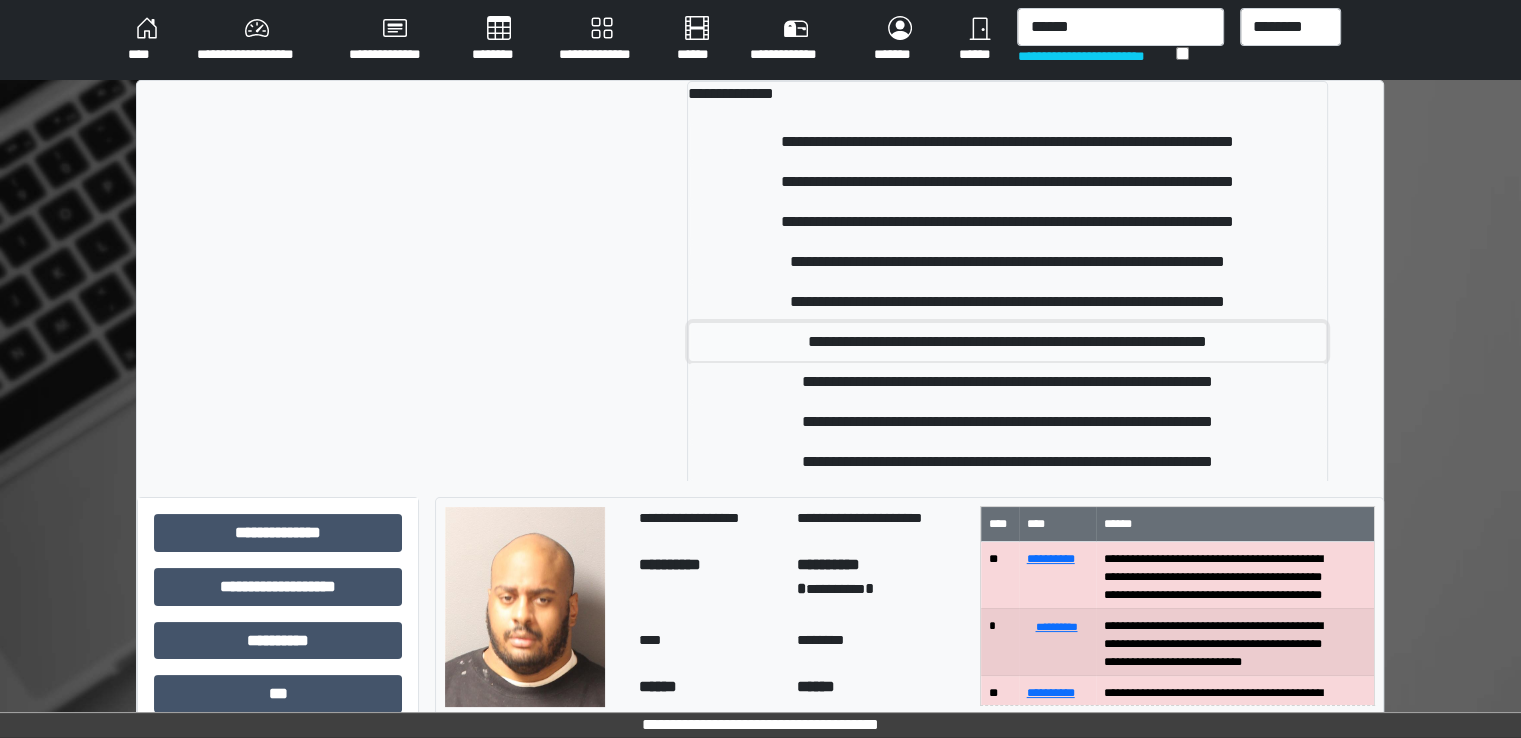 click on "**********" at bounding box center [1008, 342] 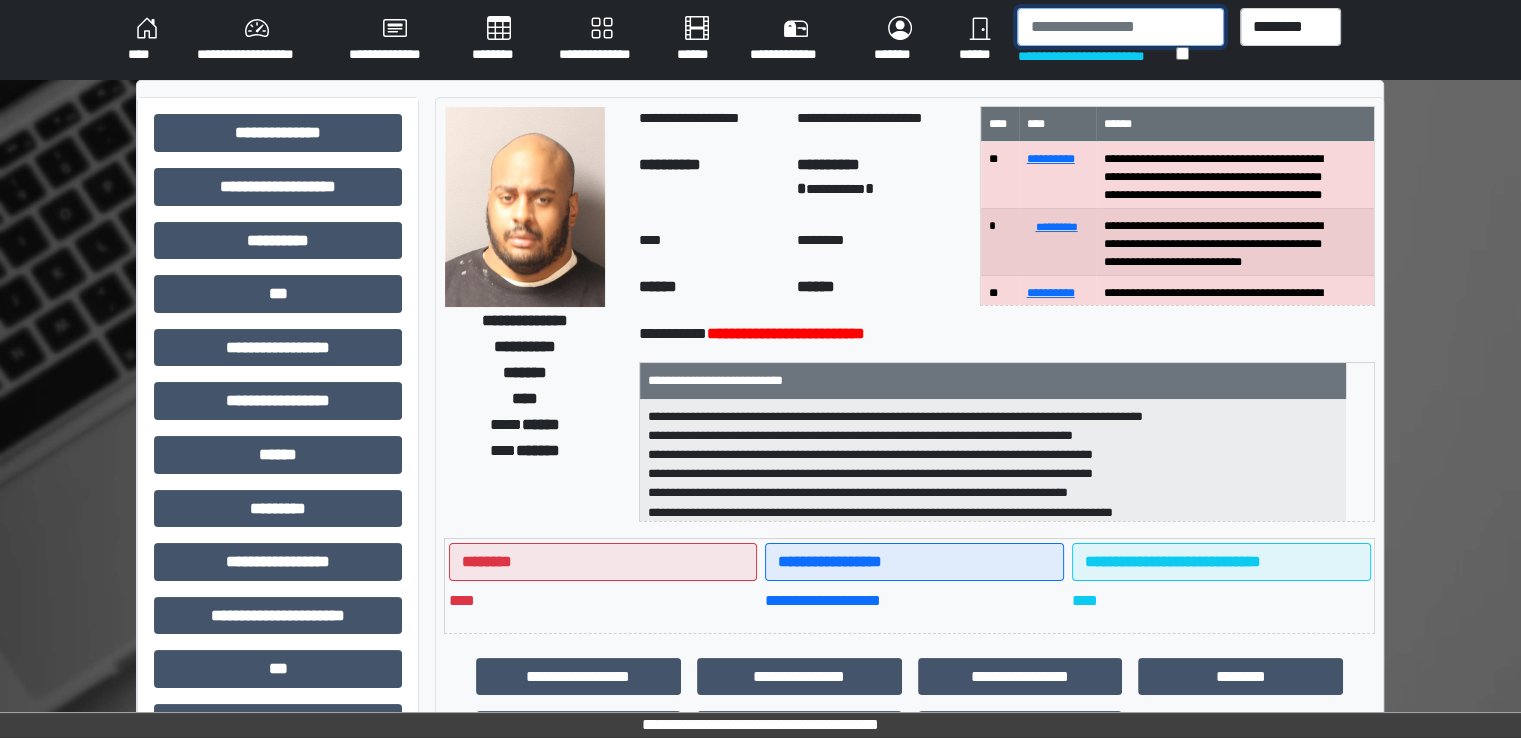 click at bounding box center (1120, 27) 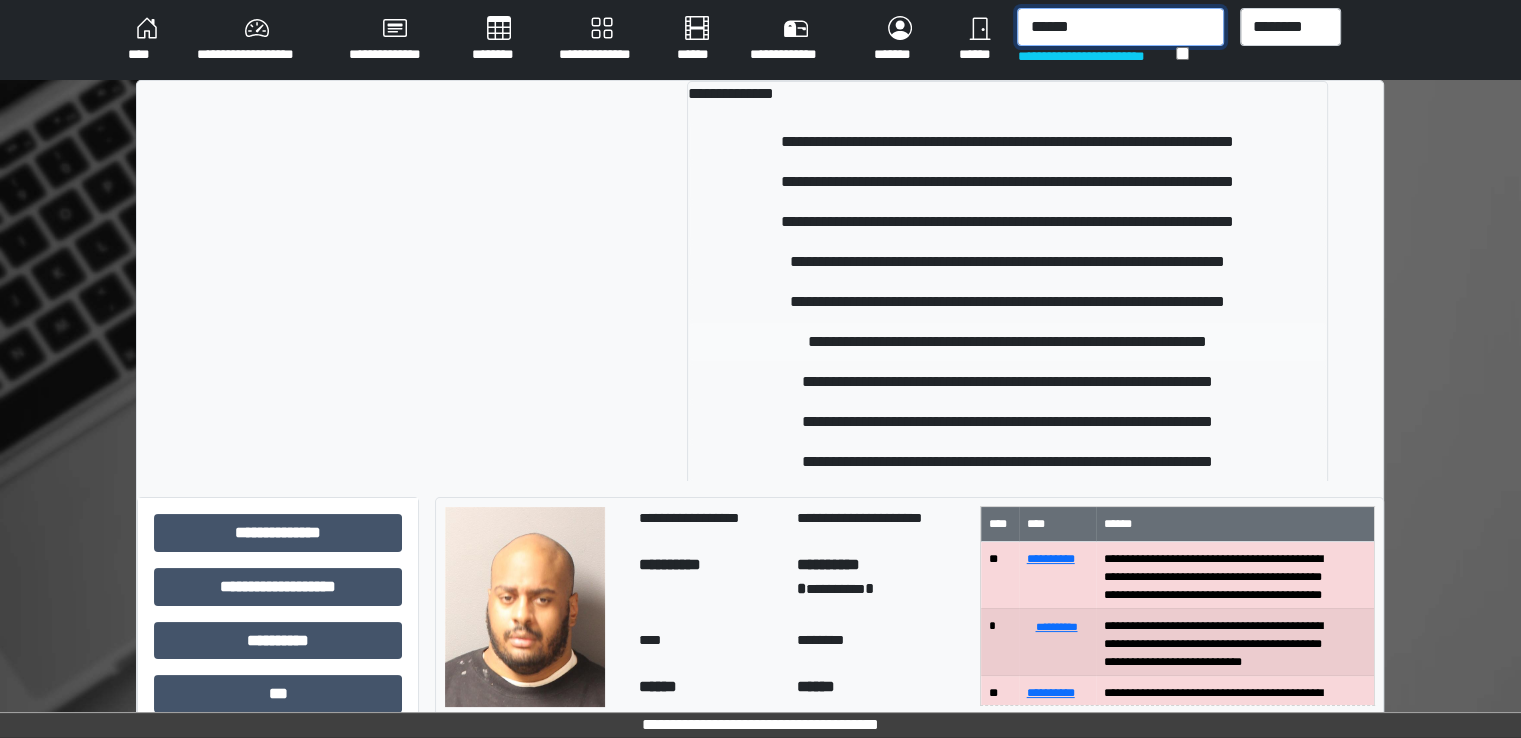 type on "******" 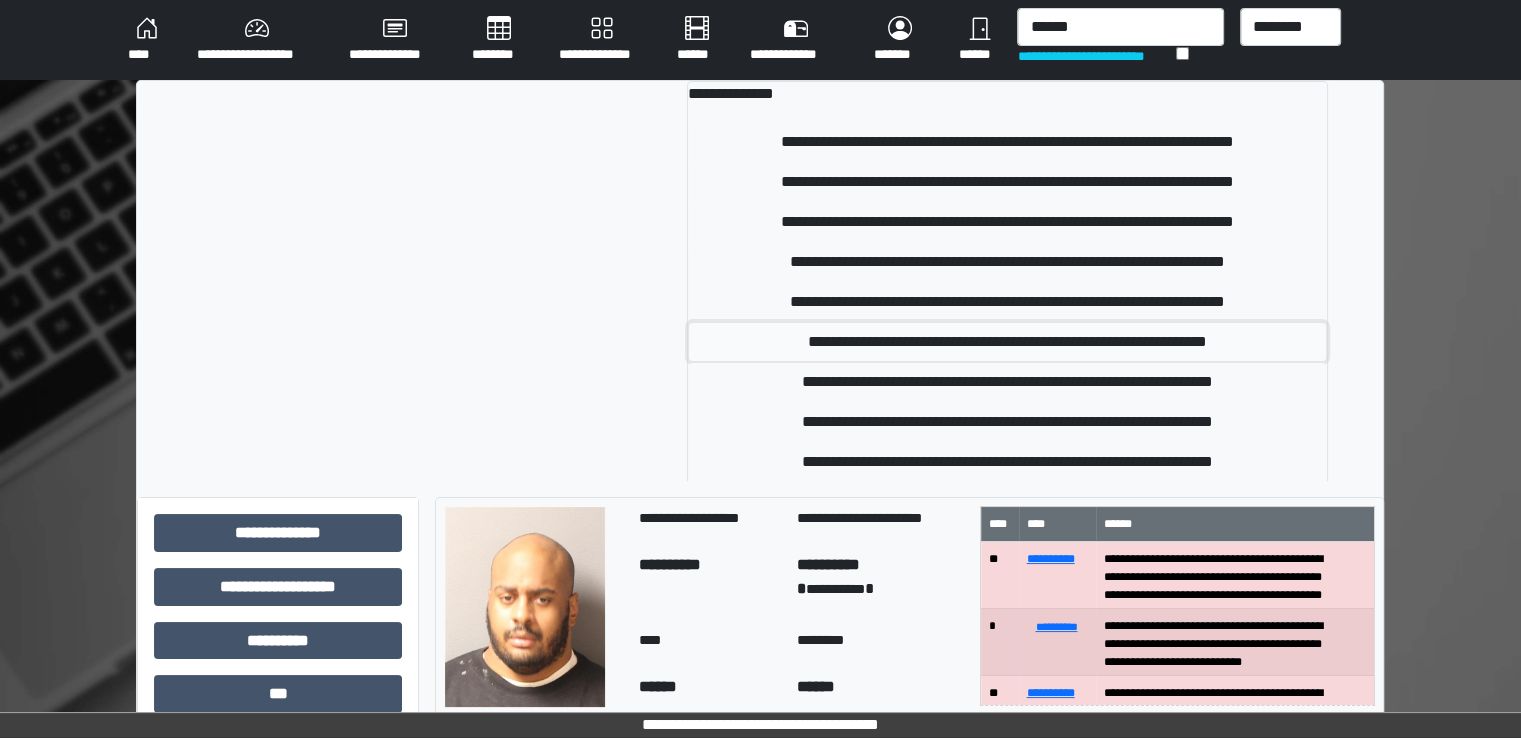 click on "**********" at bounding box center (1008, 342) 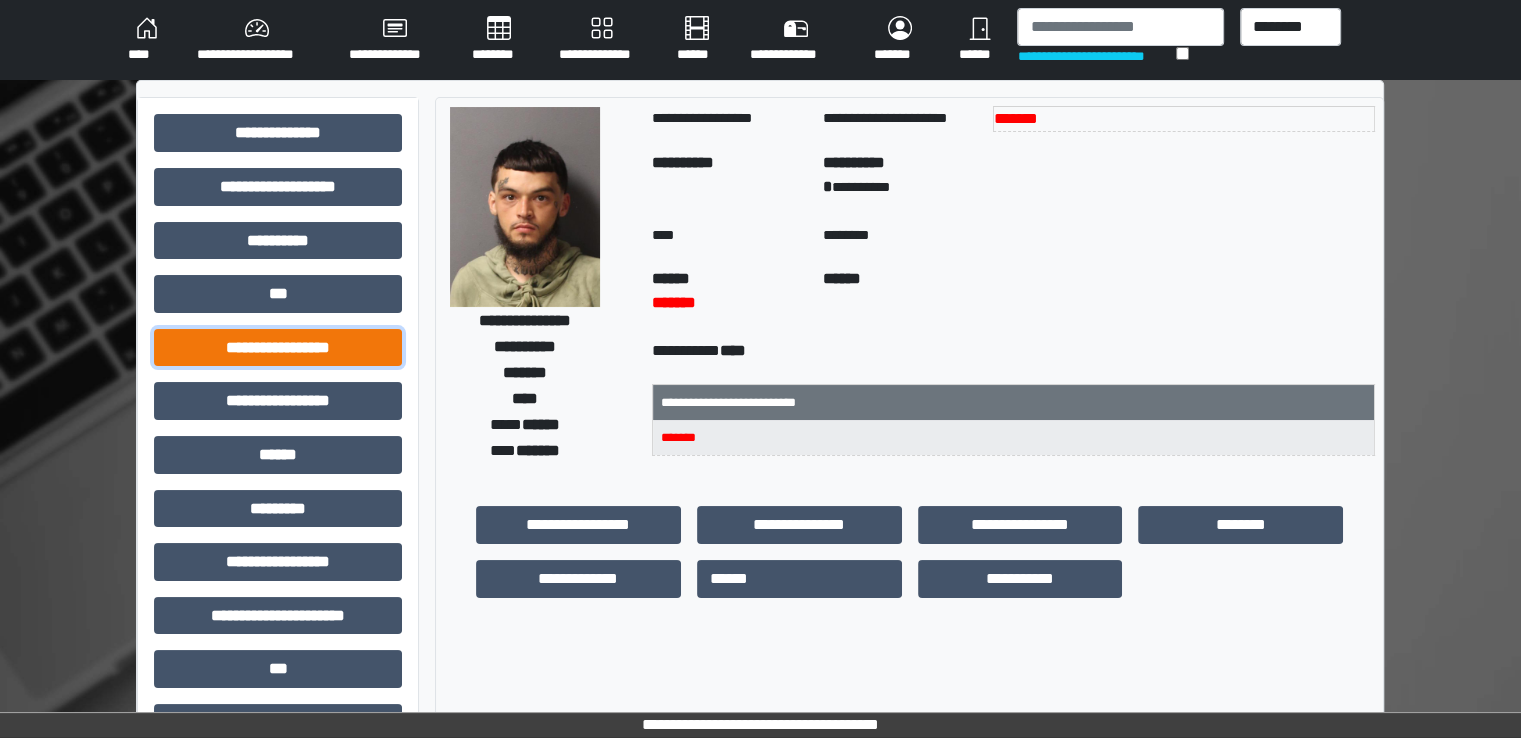 click on "**********" at bounding box center (278, 348) 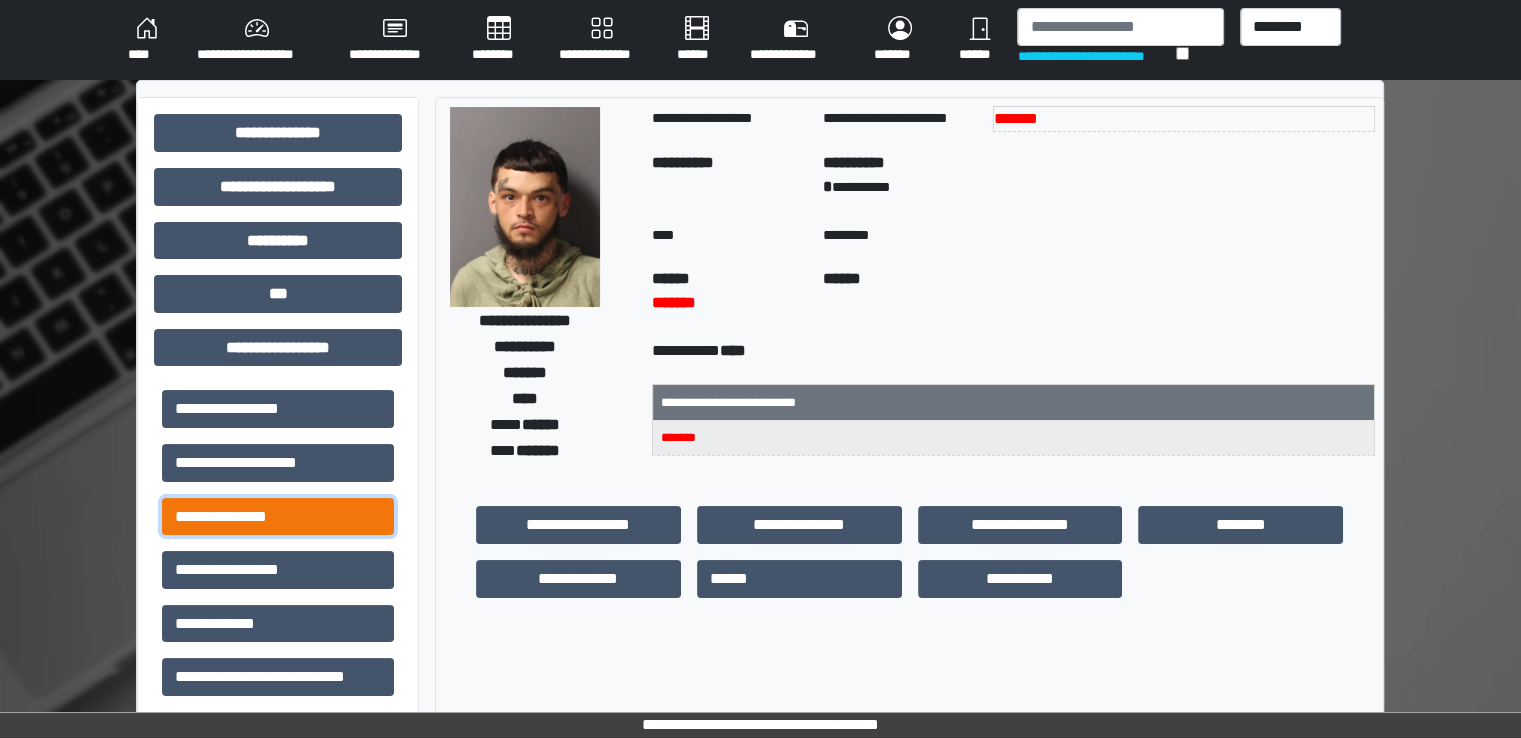 click on "**********" at bounding box center (278, 517) 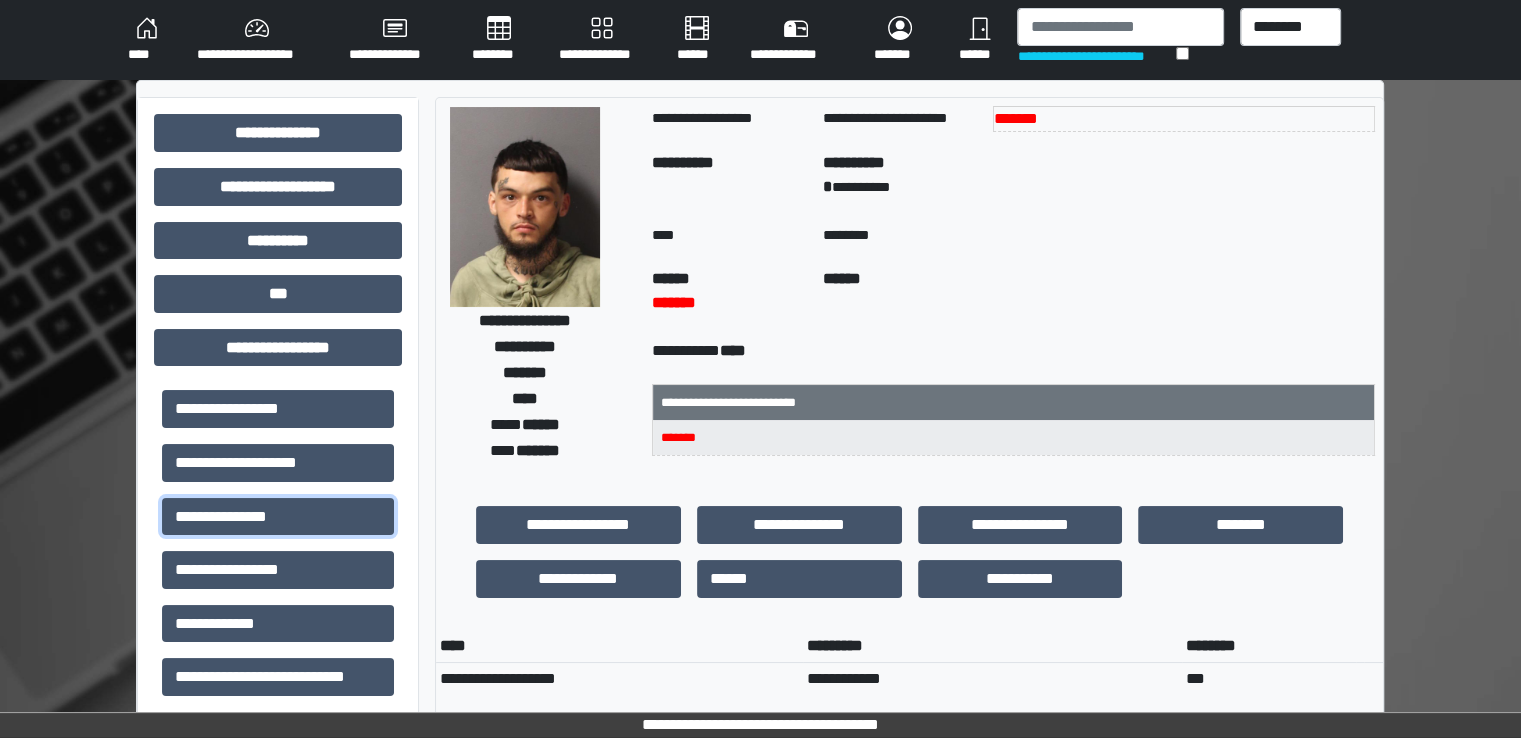 scroll, scrollTop: 0, scrollLeft: 0, axis: both 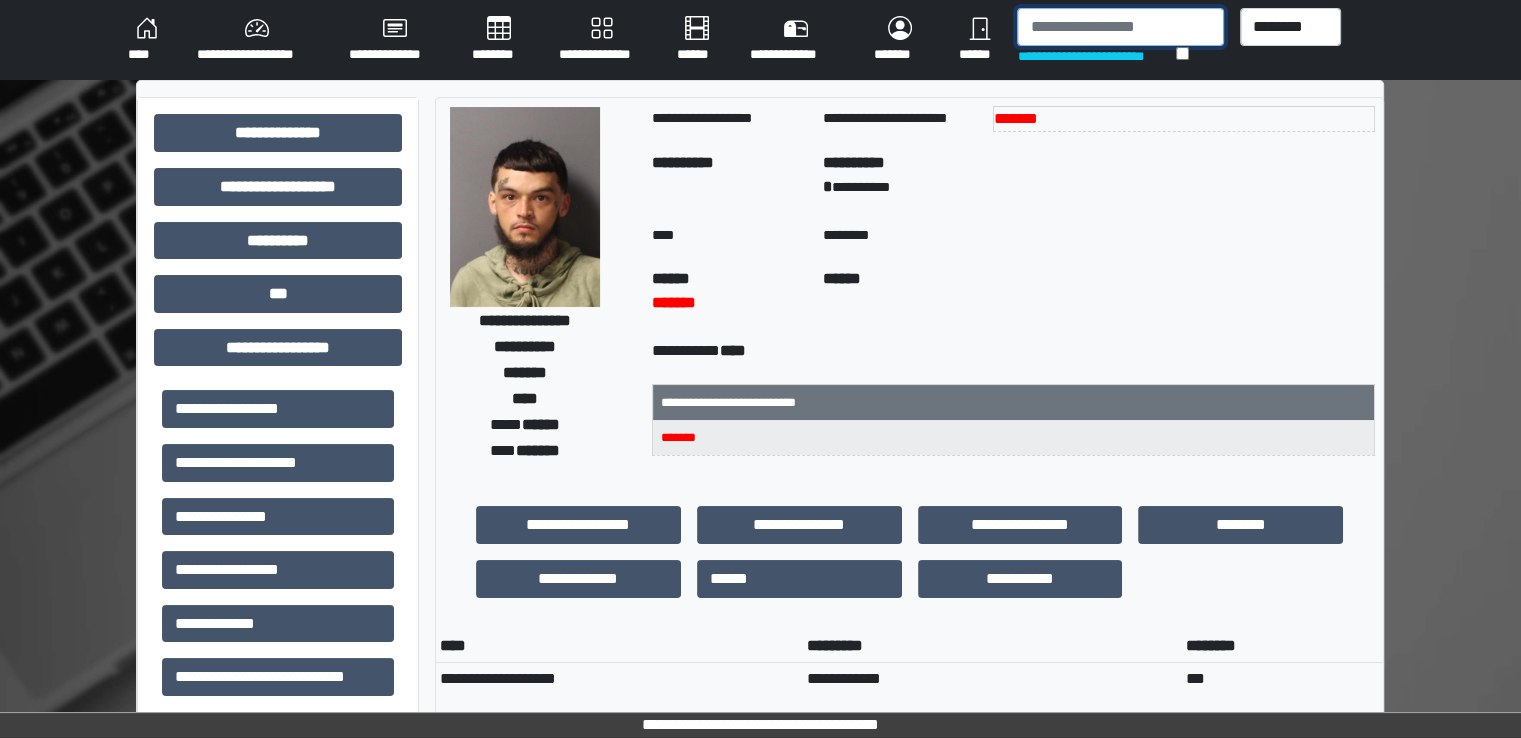 click at bounding box center (1120, 27) 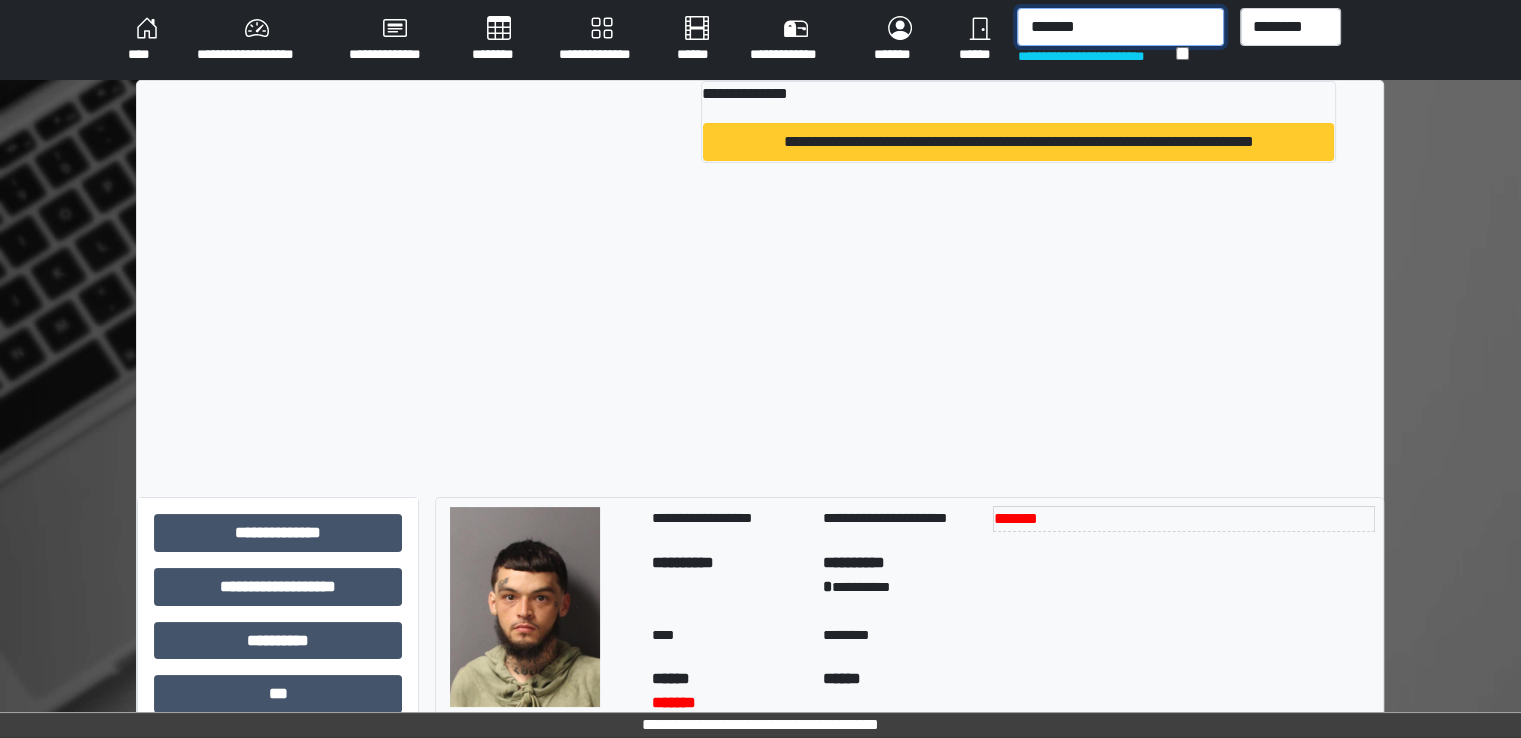 type on "*******" 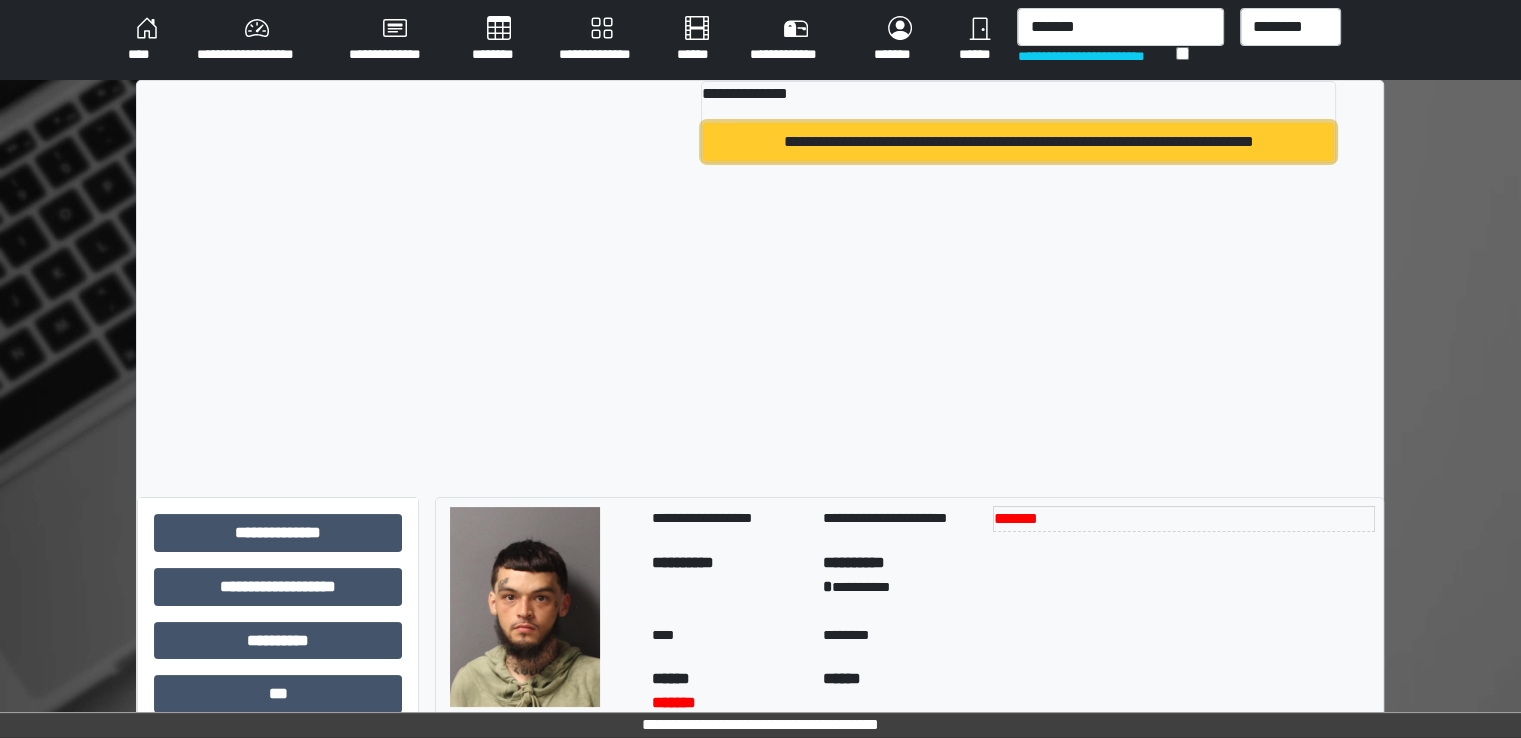 click on "**********" at bounding box center (1018, 142) 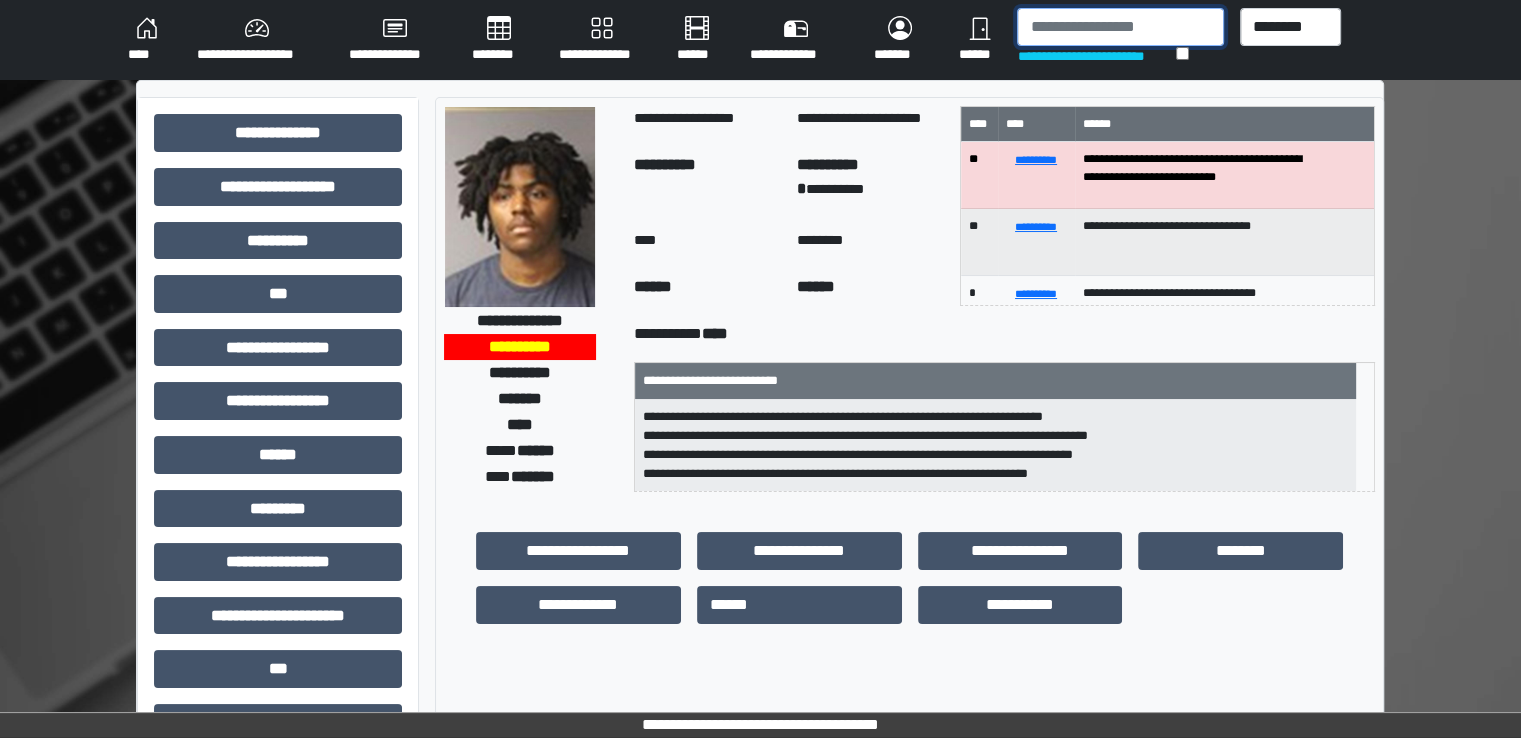 click at bounding box center (1120, 27) 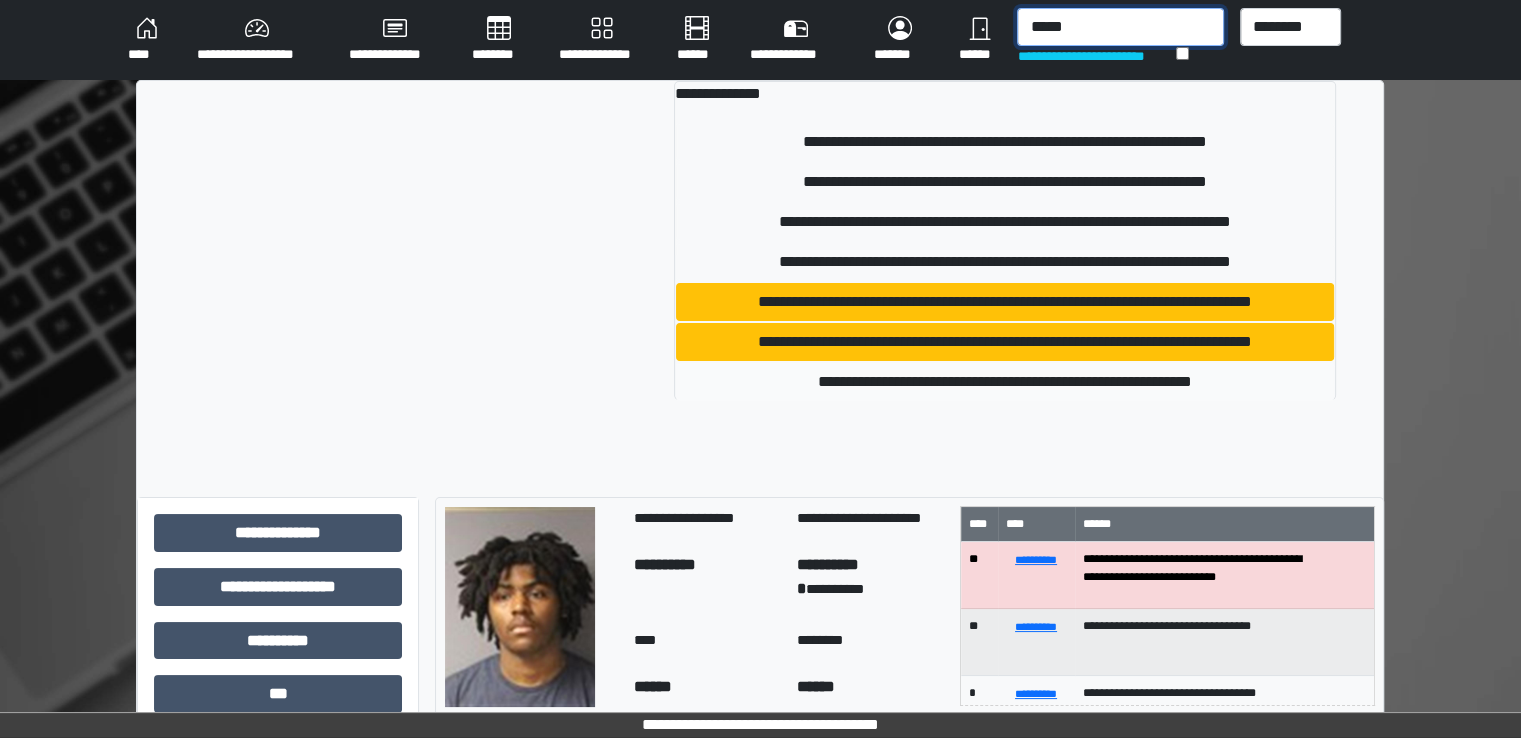 type on "*****" 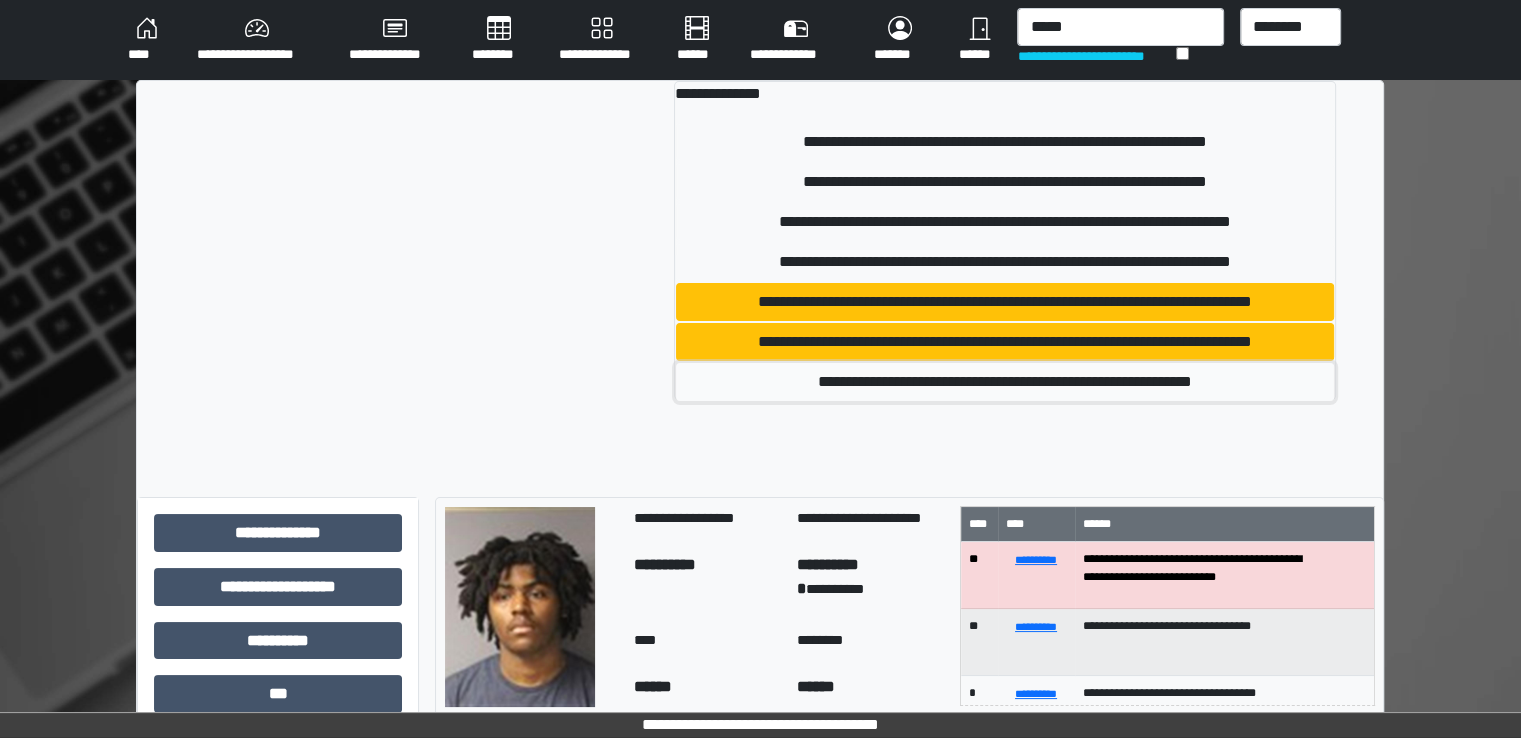 click on "**********" at bounding box center [1005, 382] 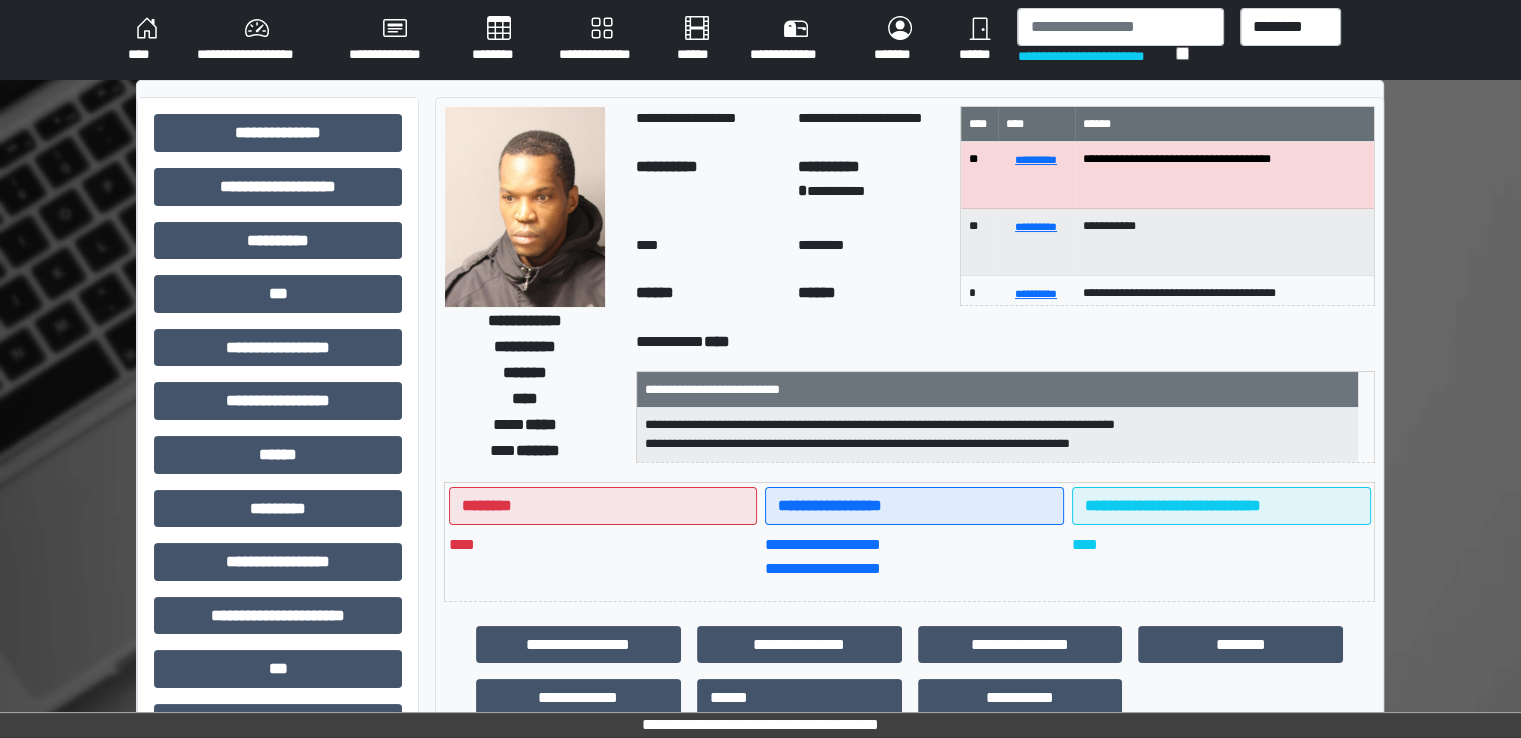 click on "********" at bounding box center (499, 40) 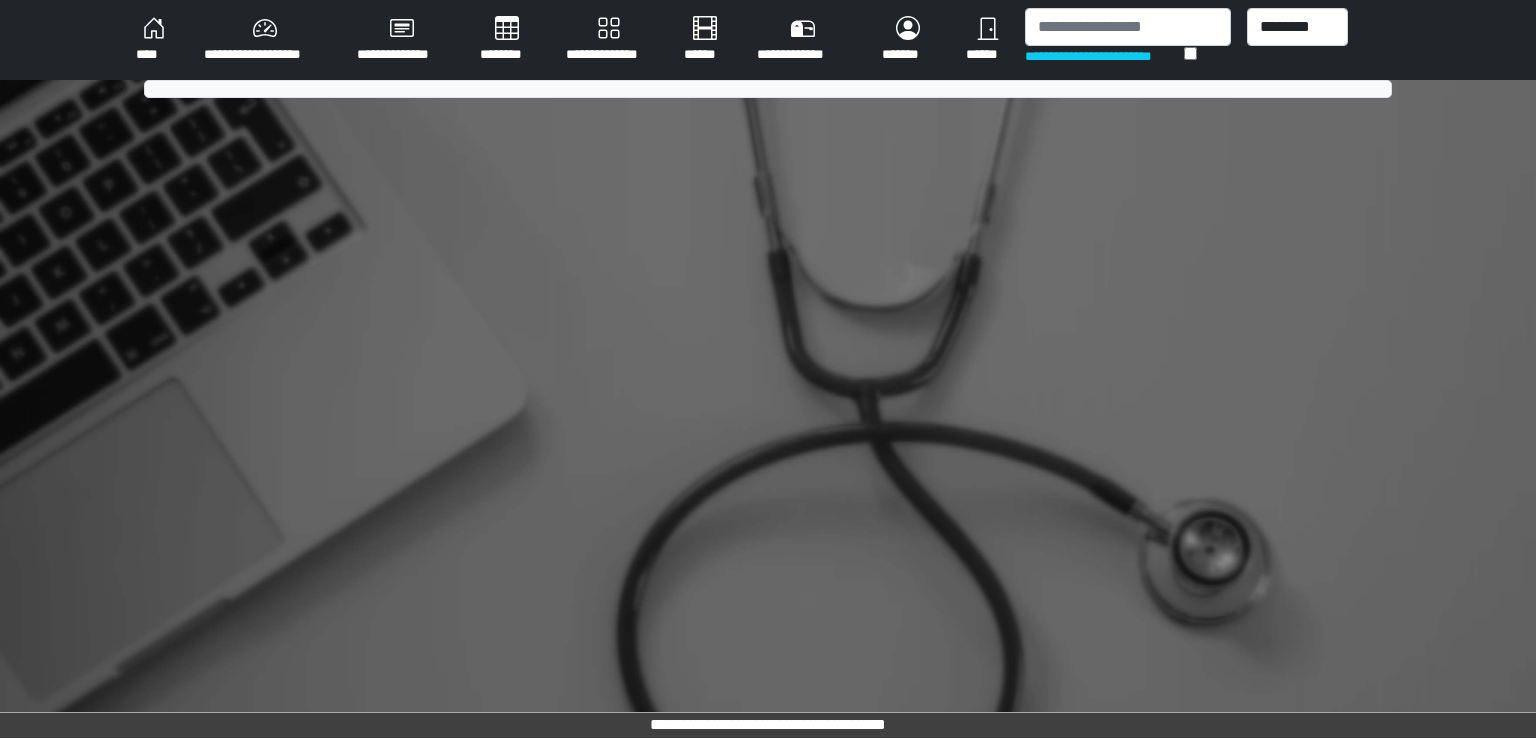 click on "********" at bounding box center (507, 40) 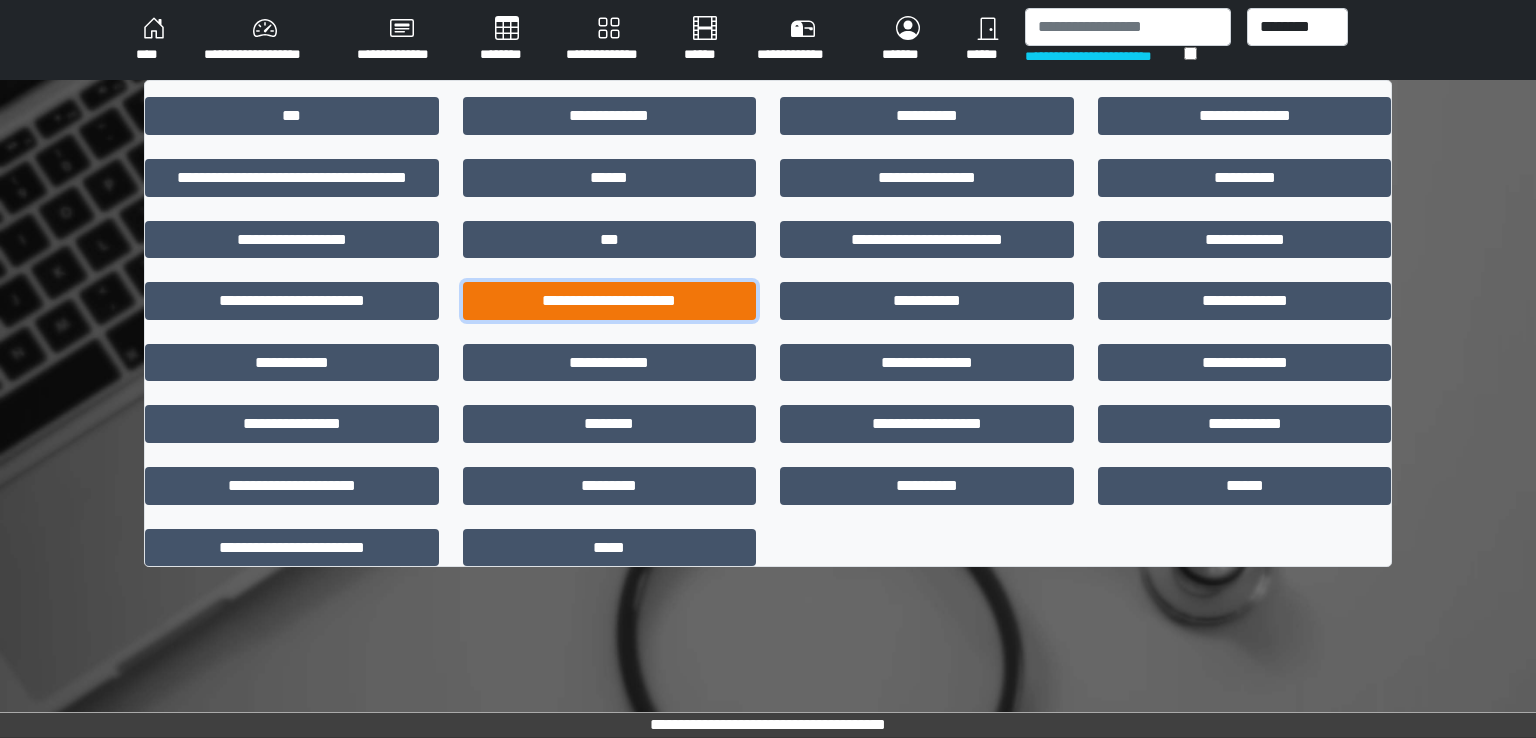 click on "**********" at bounding box center (610, 301) 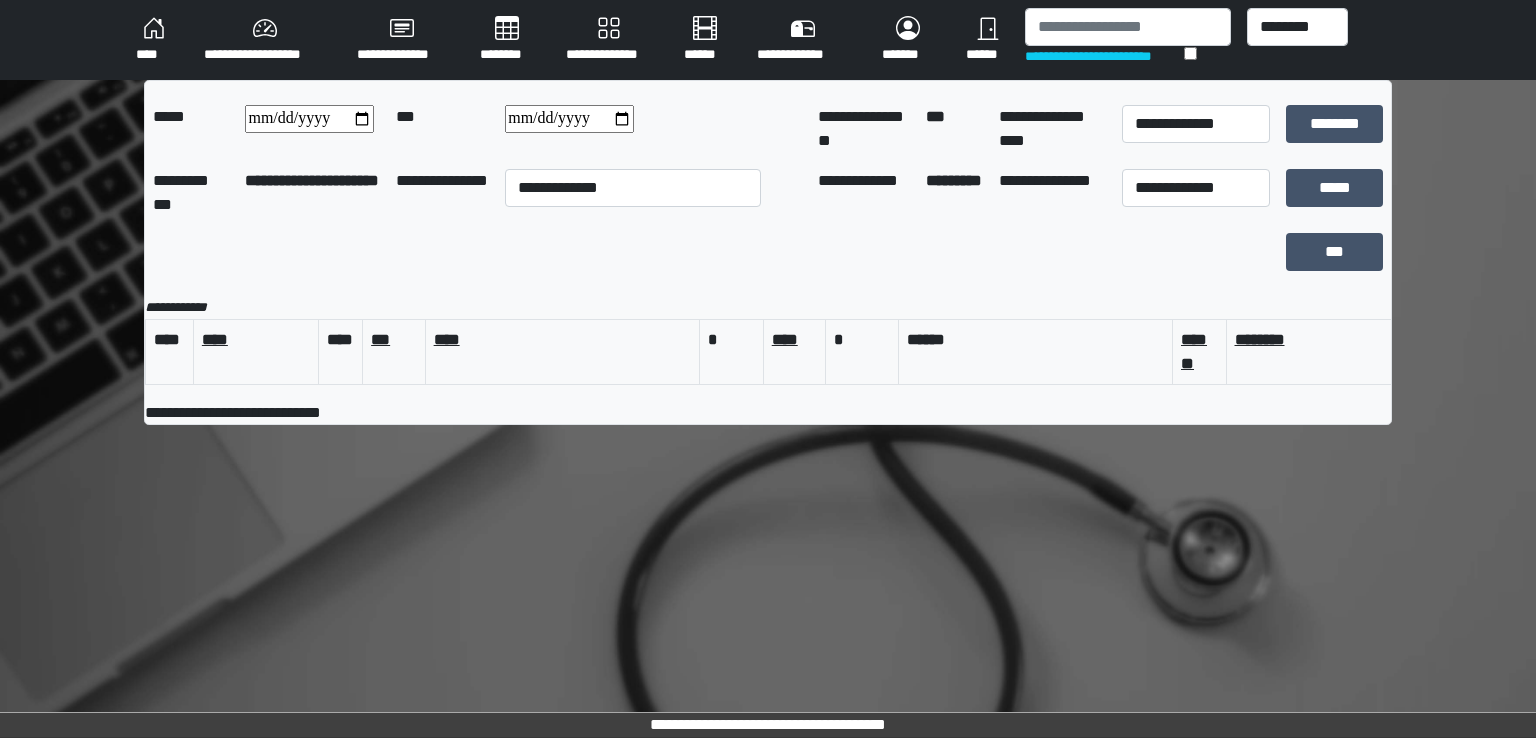 click on "********" at bounding box center (507, 40) 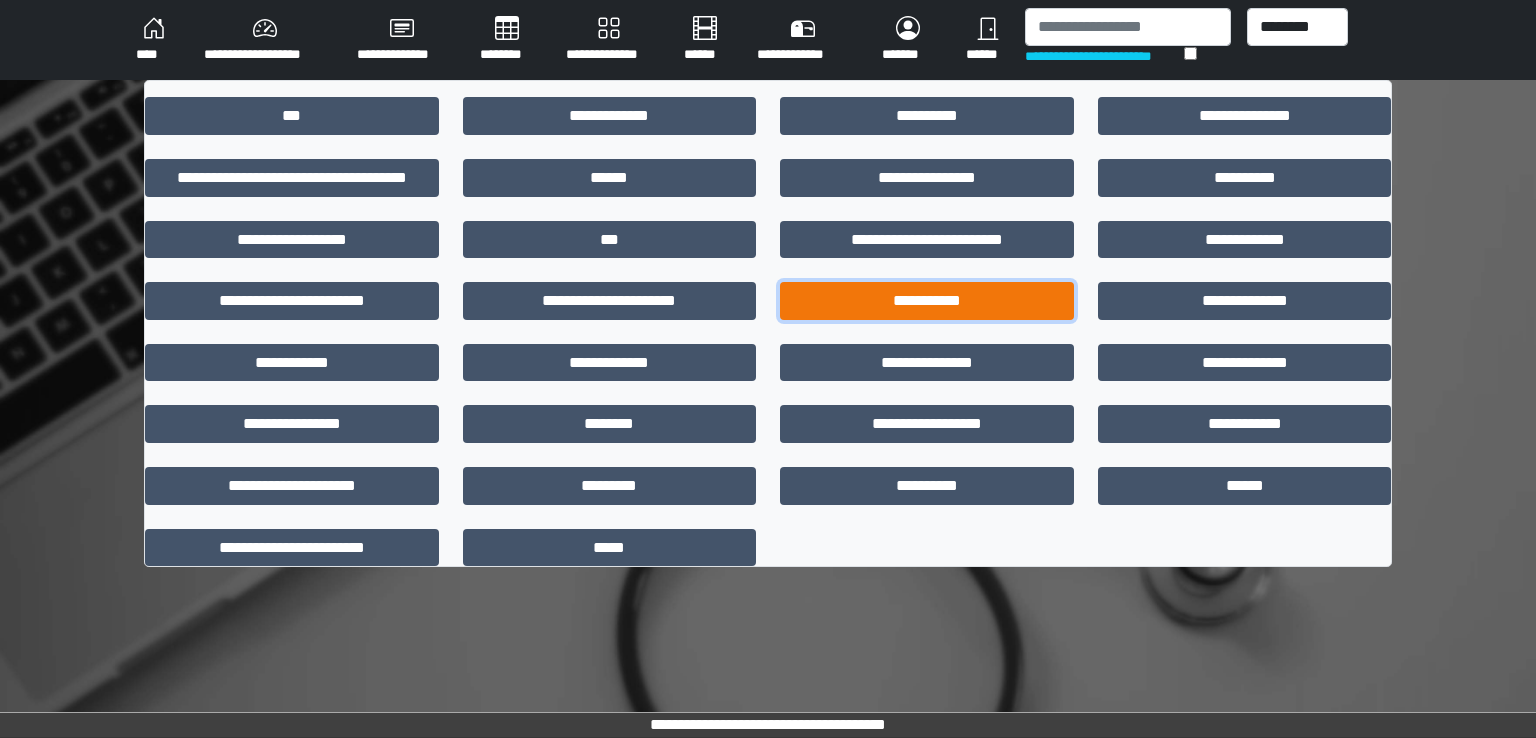click on "**********" at bounding box center (927, 301) 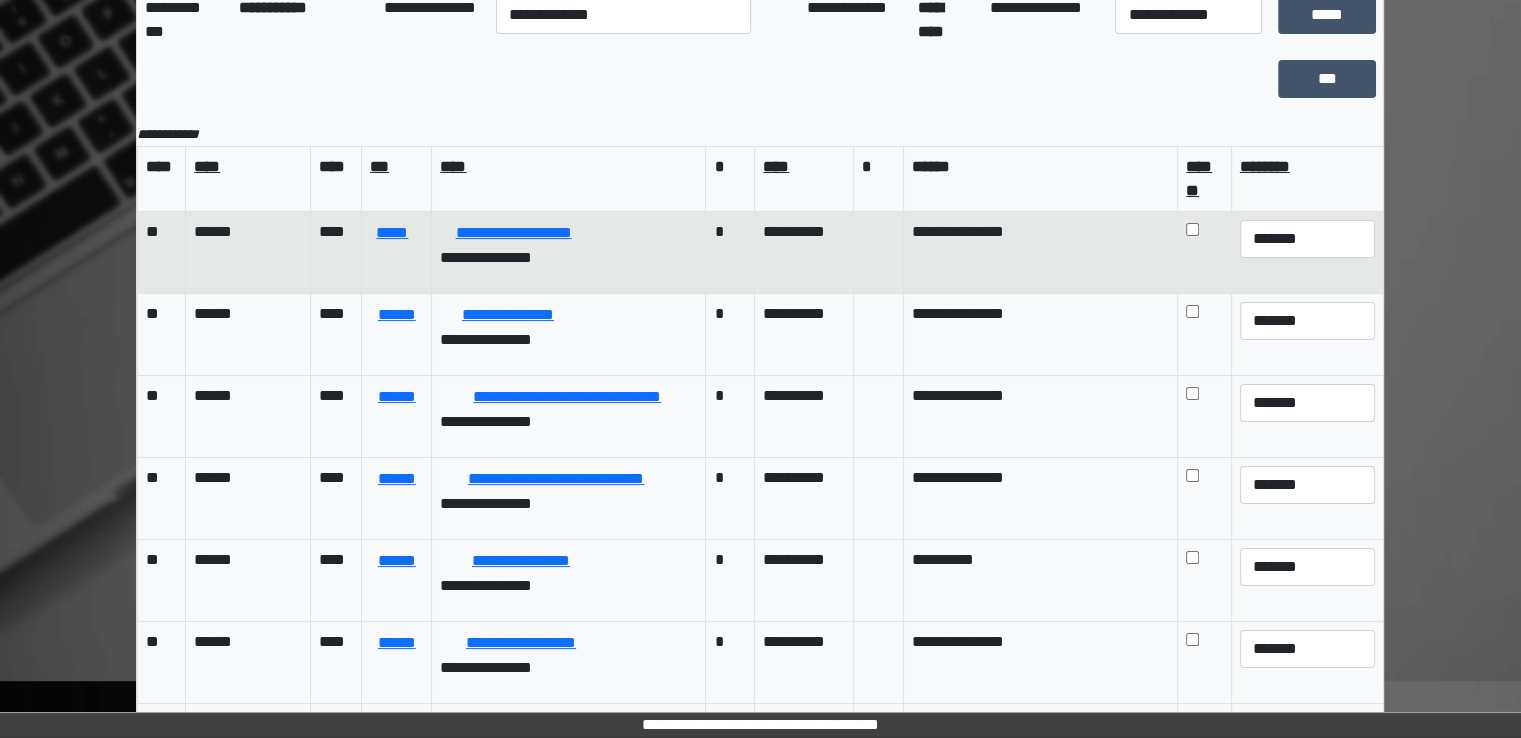 scroll, scrollTop: 174, scrollLeft: 0, axis: vertical 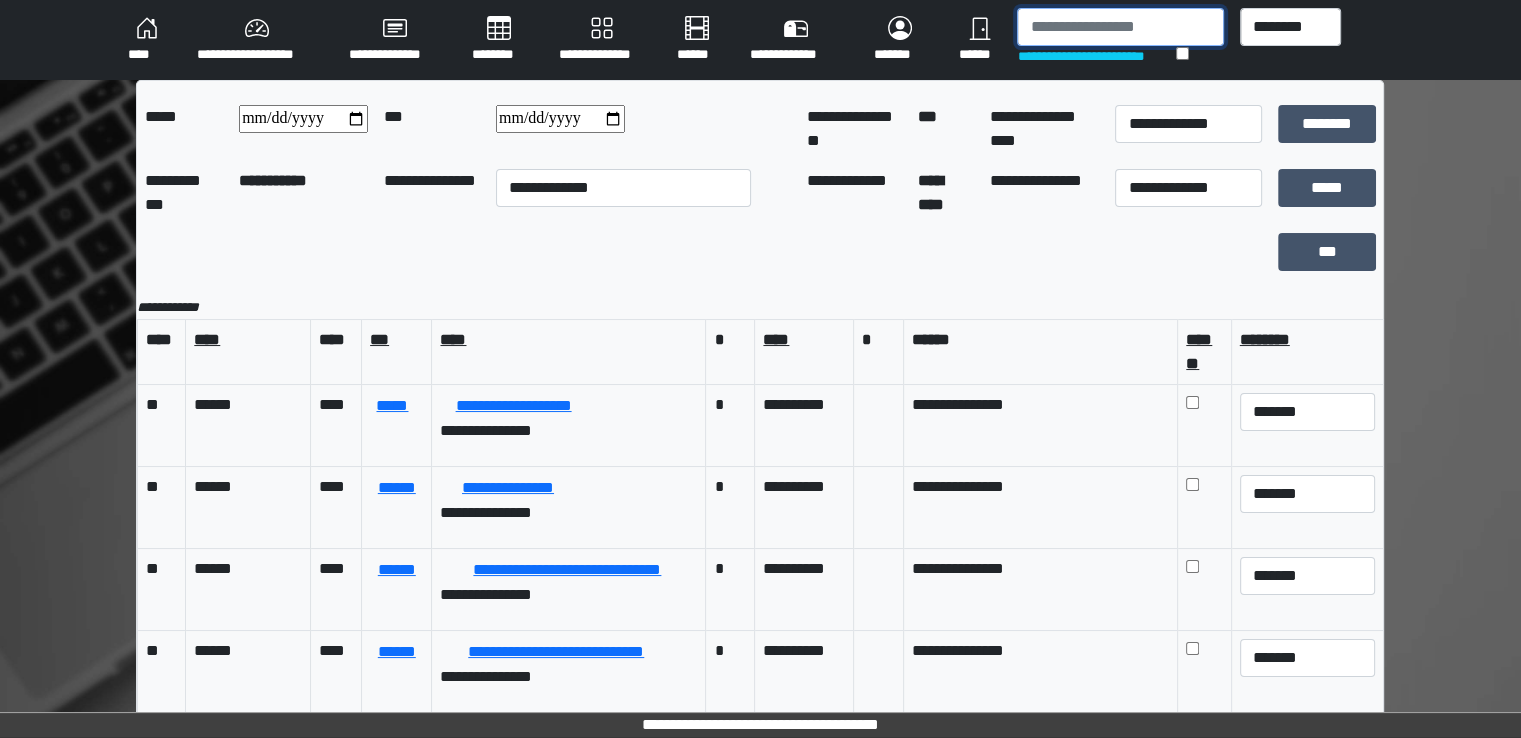 click at bounding box center [1120, 27] 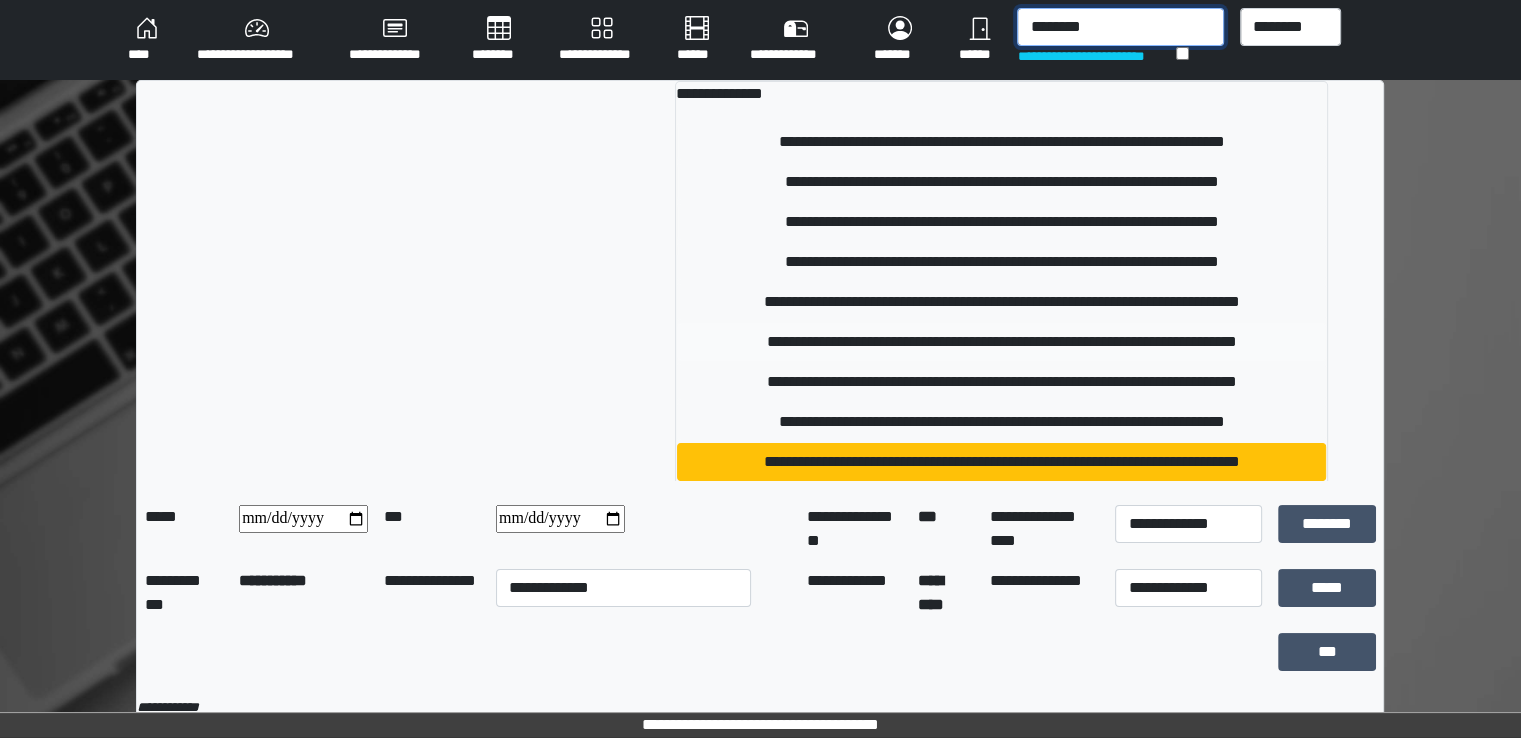 type on "********" 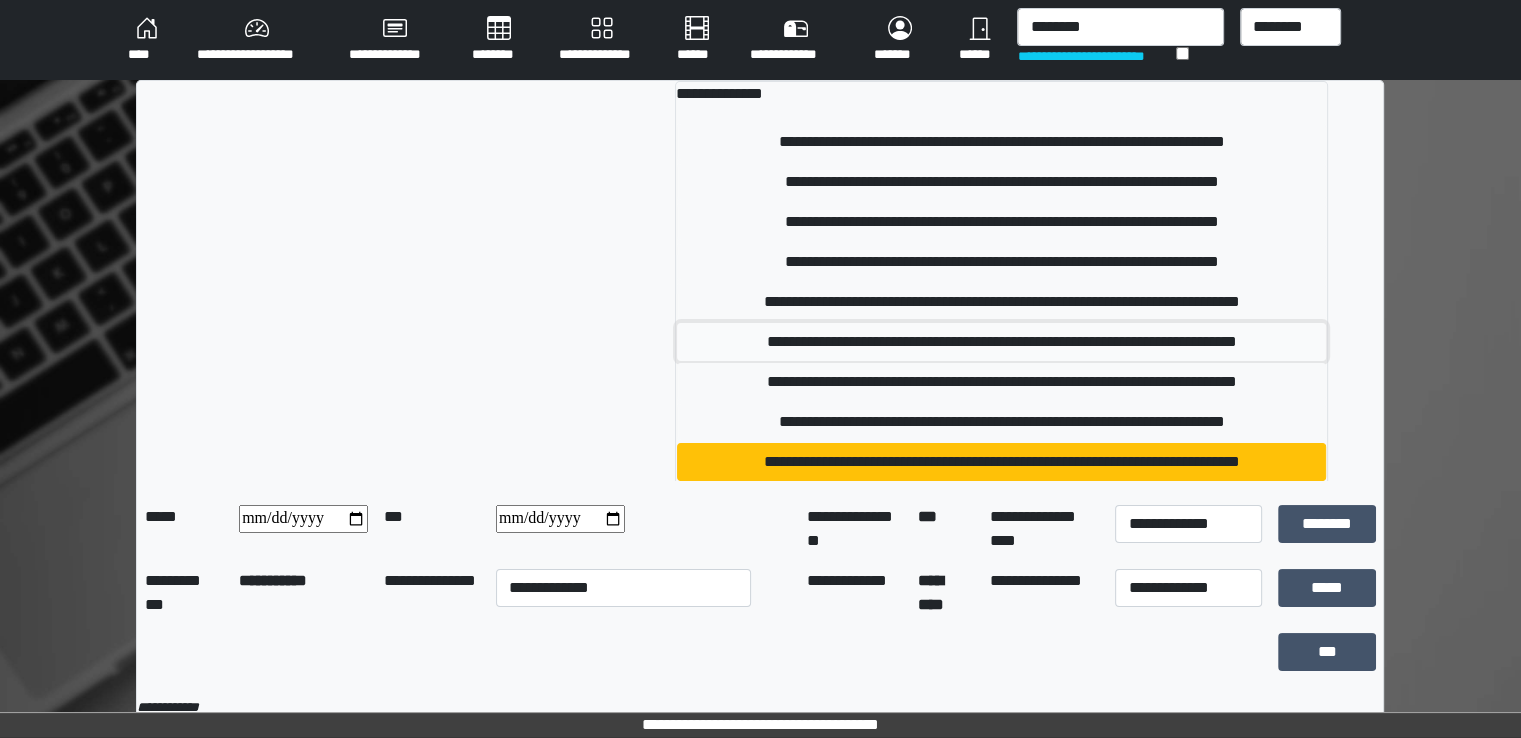 click on "**********" at bounding box center [1001, 342] 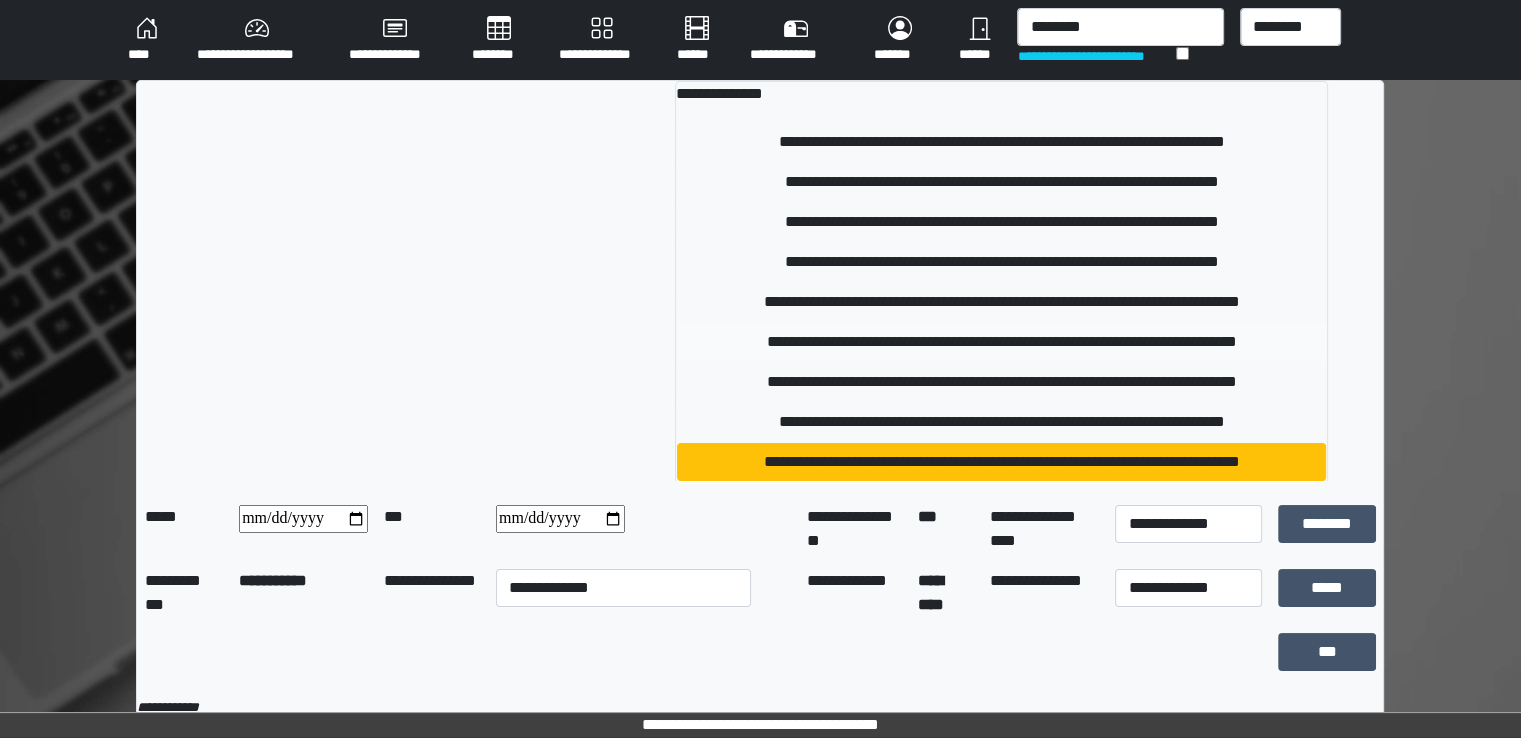 type 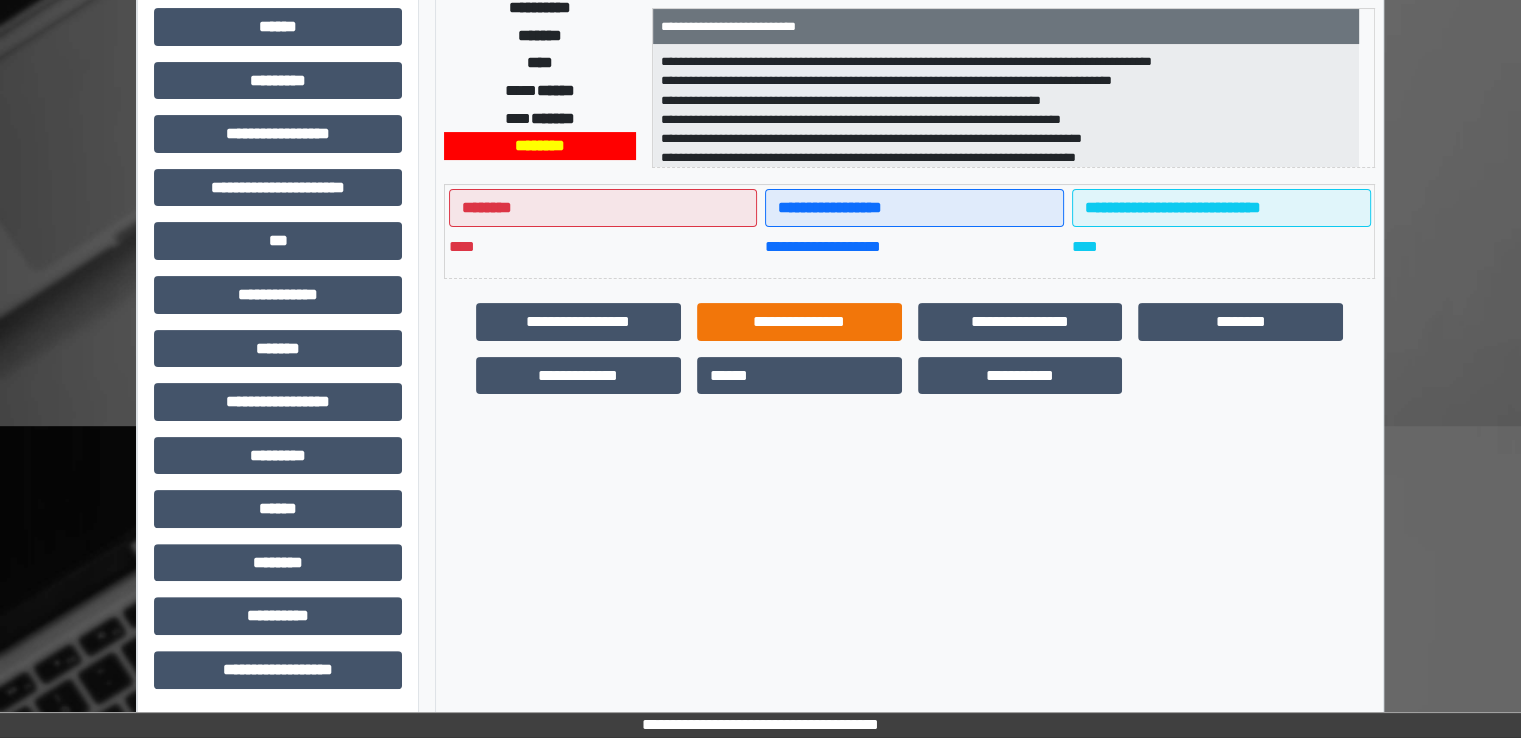 scroll, scrollTop: 428, scrollLeft: 0, axis: vertical 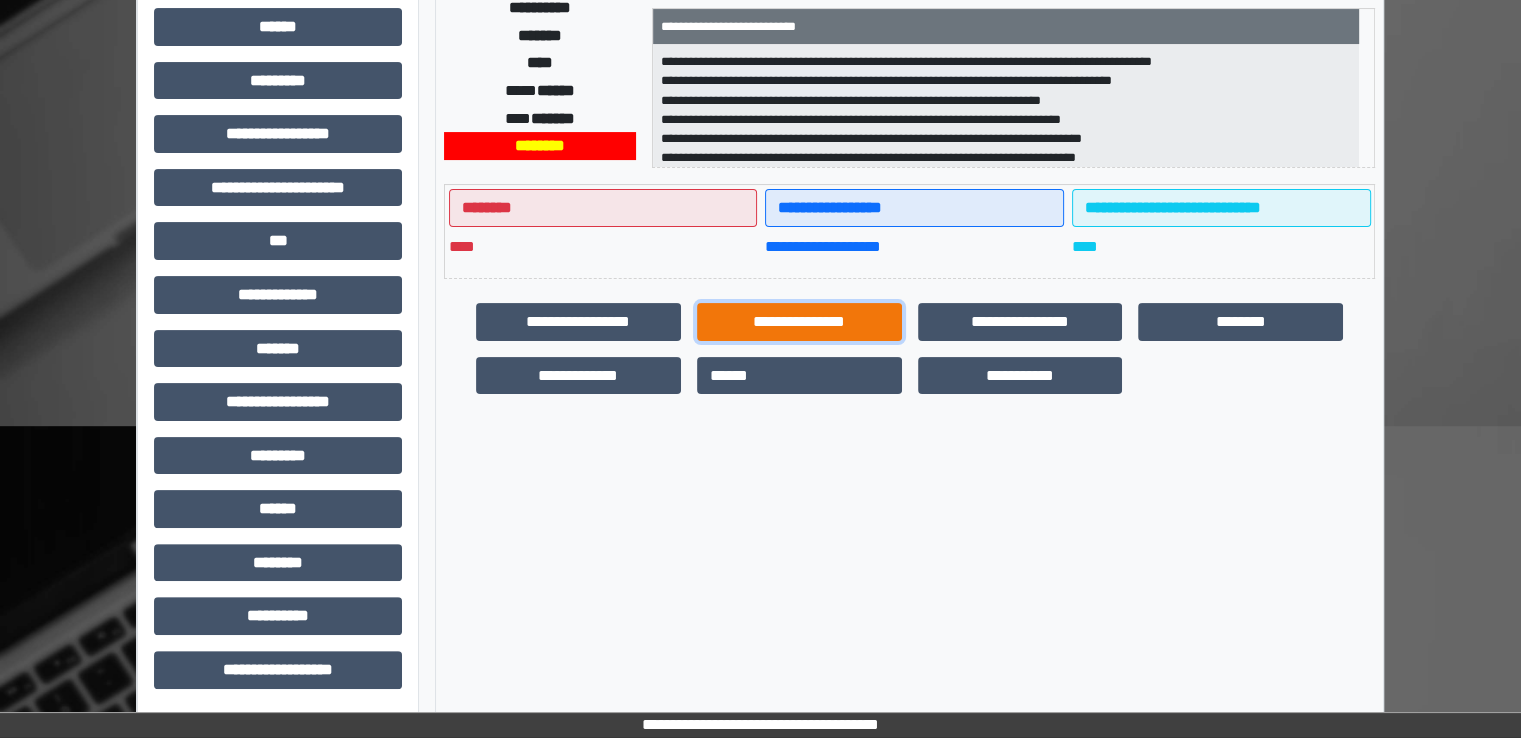 click on "**********" at bounding box center [799, 322] 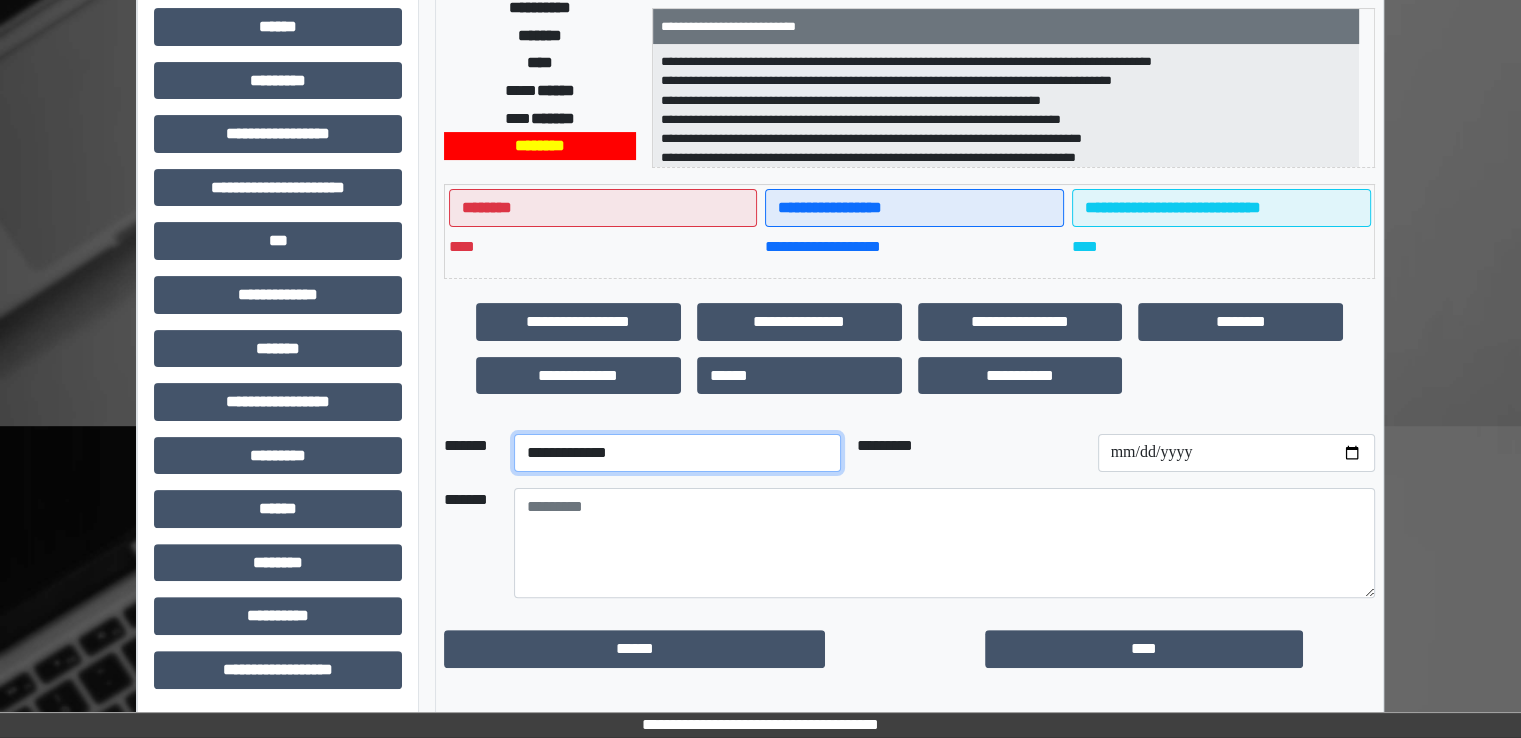 click on "**********" at bounding box center (677, 453) 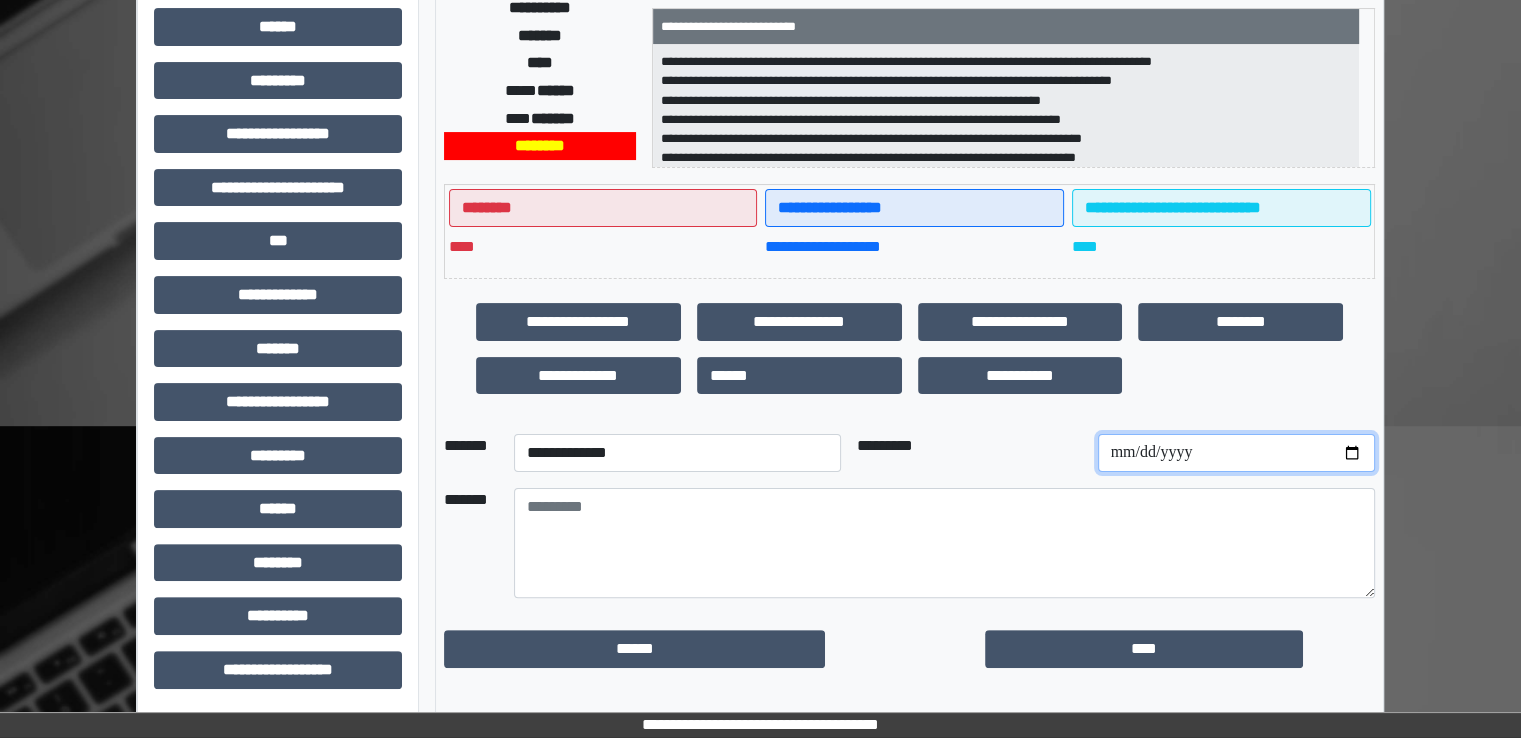 click at bounding box center (1236, 453) 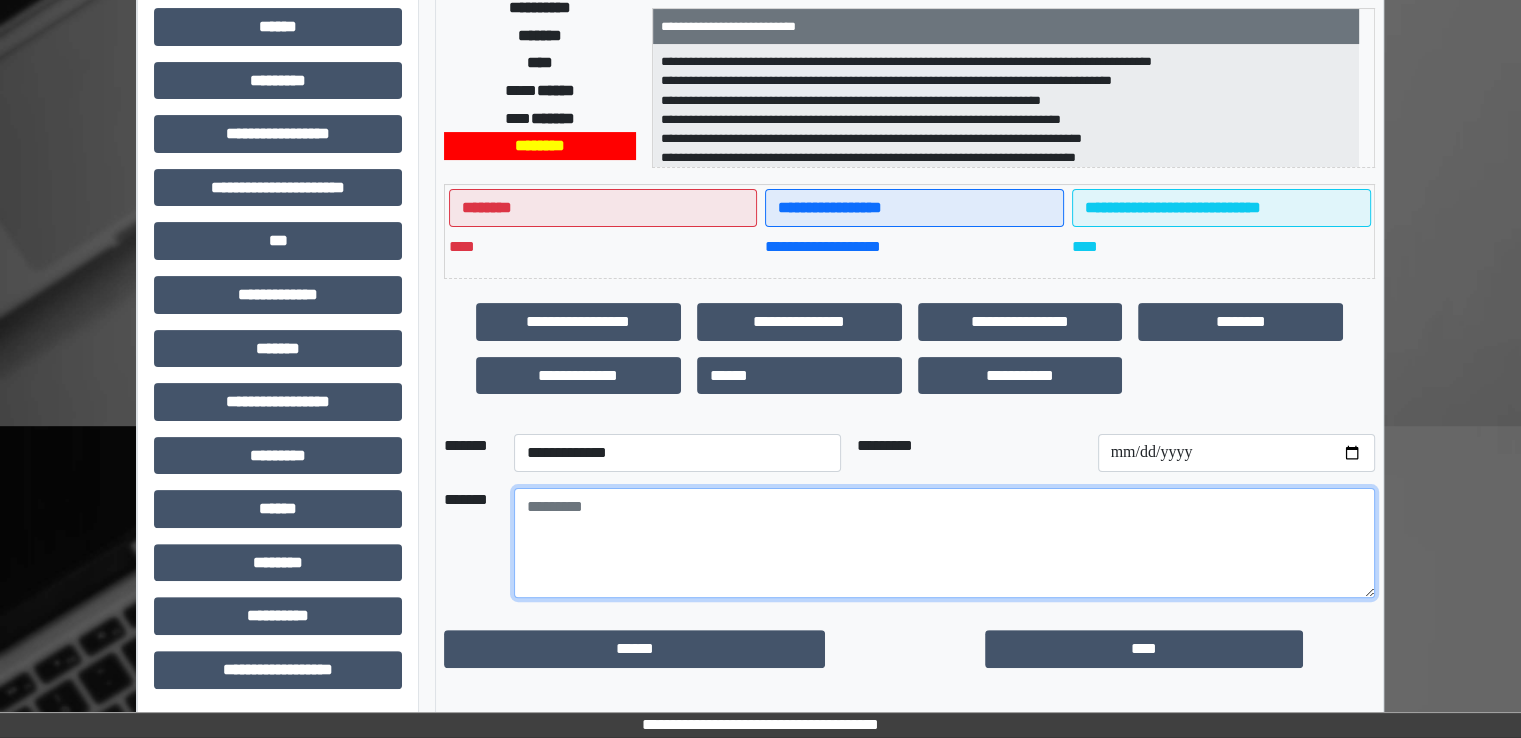 click at bounding box center [944, 543] 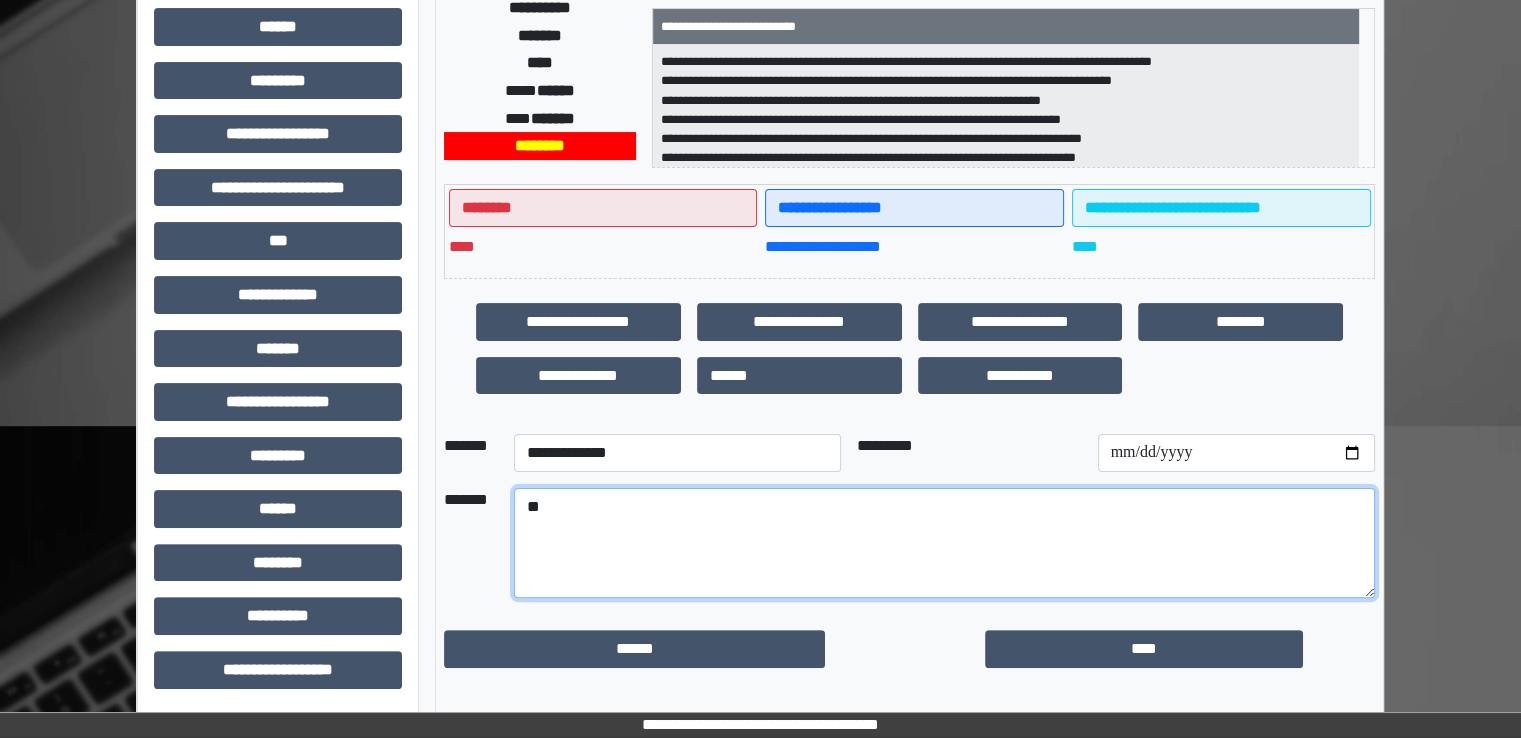 type on "*" 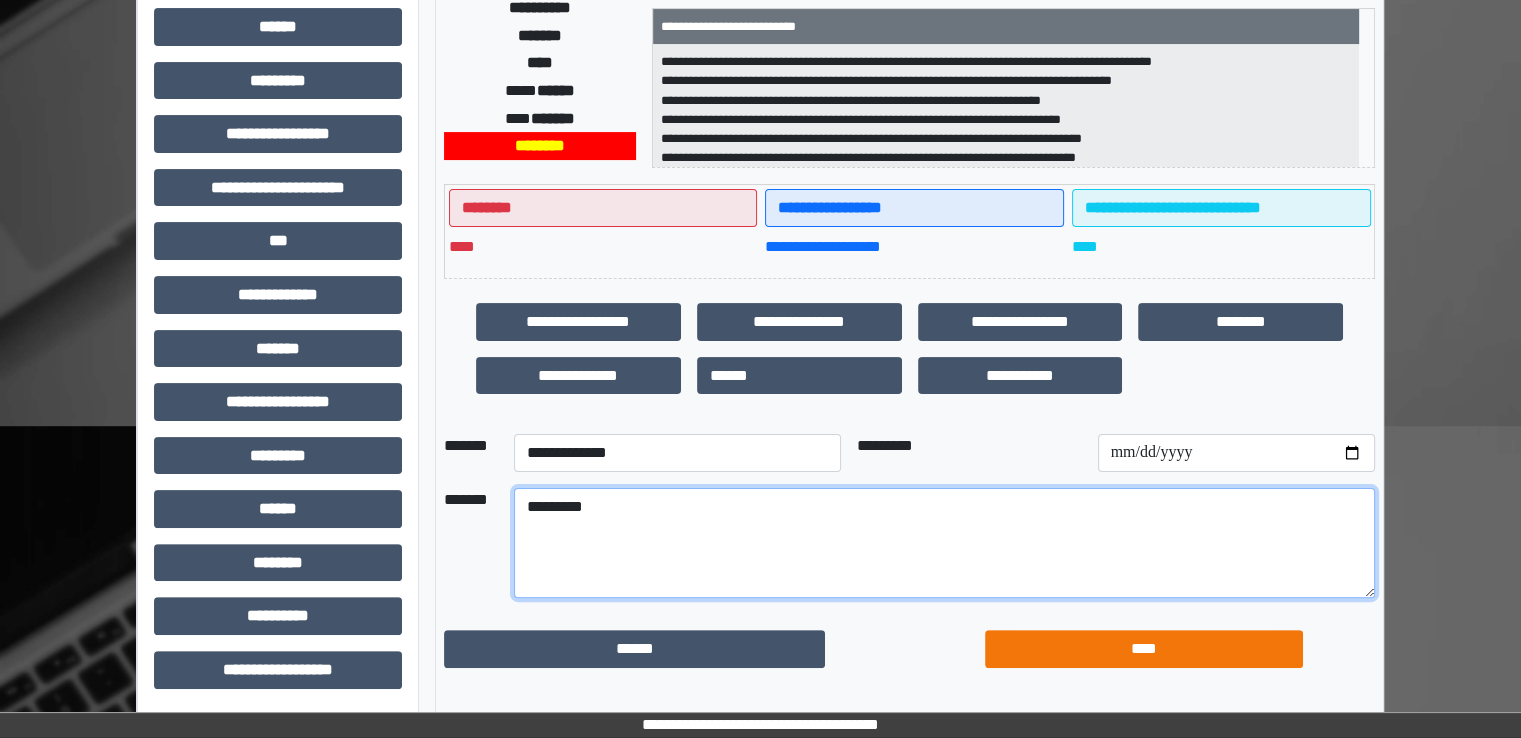 type on "*********" 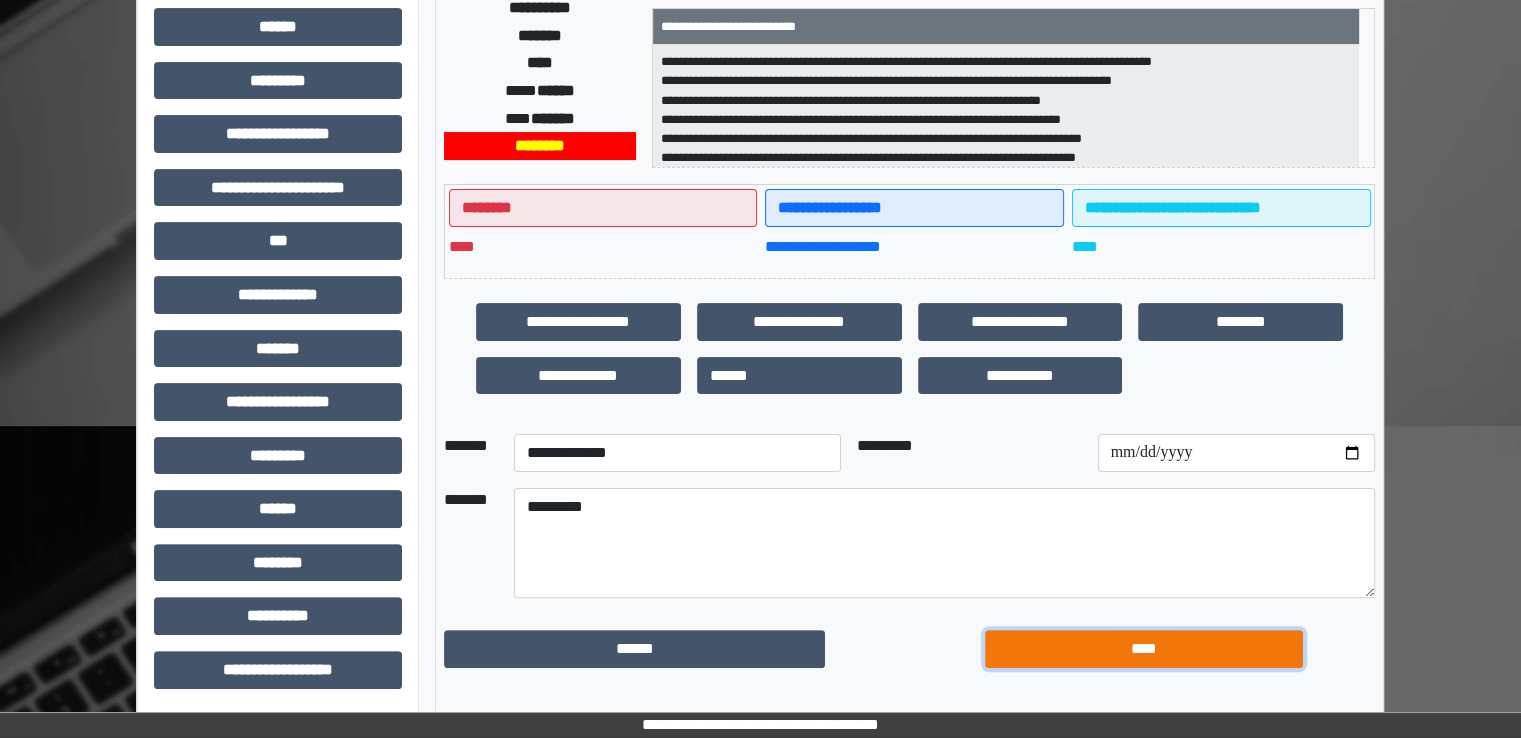 click on "****" at bounding box center [1144, 649] 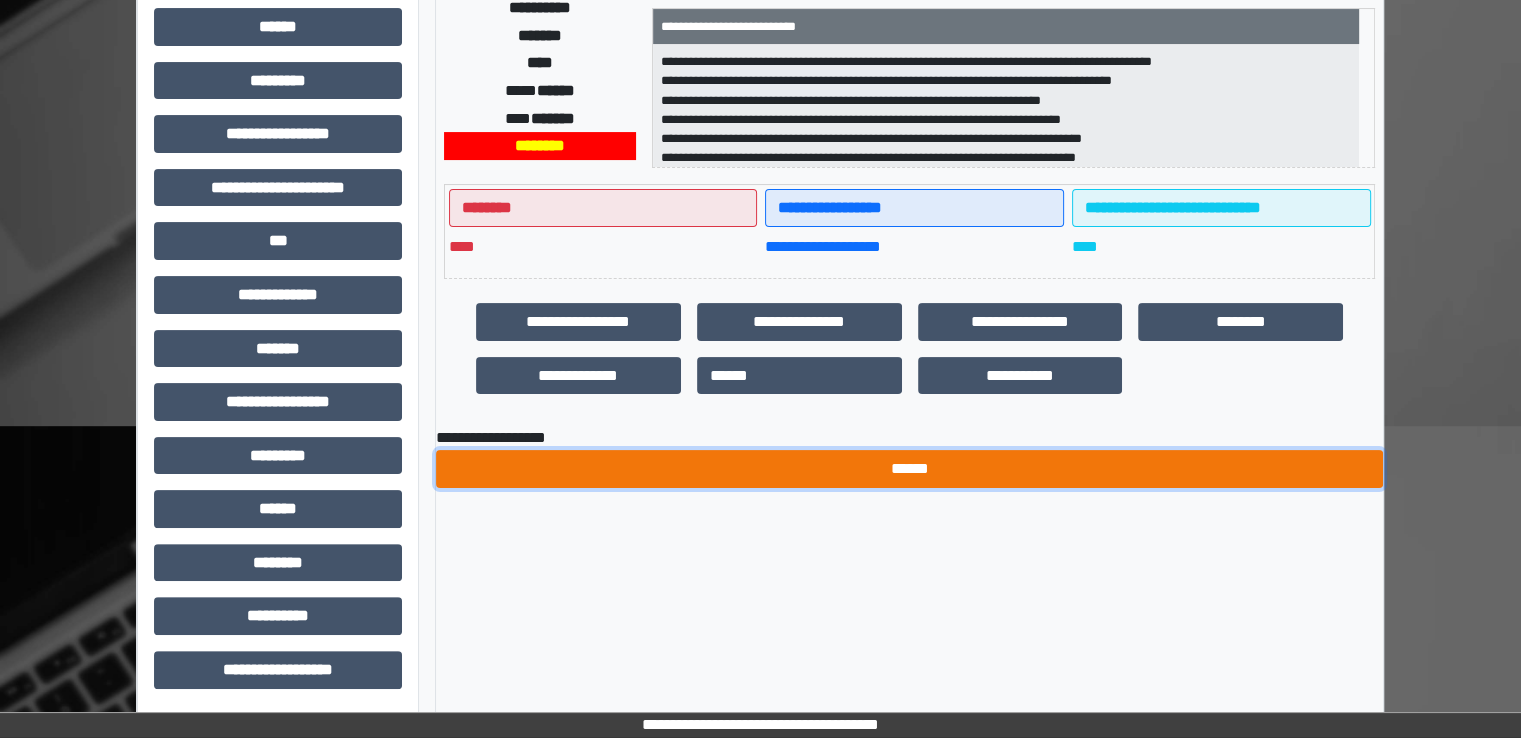 click on "******" at bounding box center [909, 469] 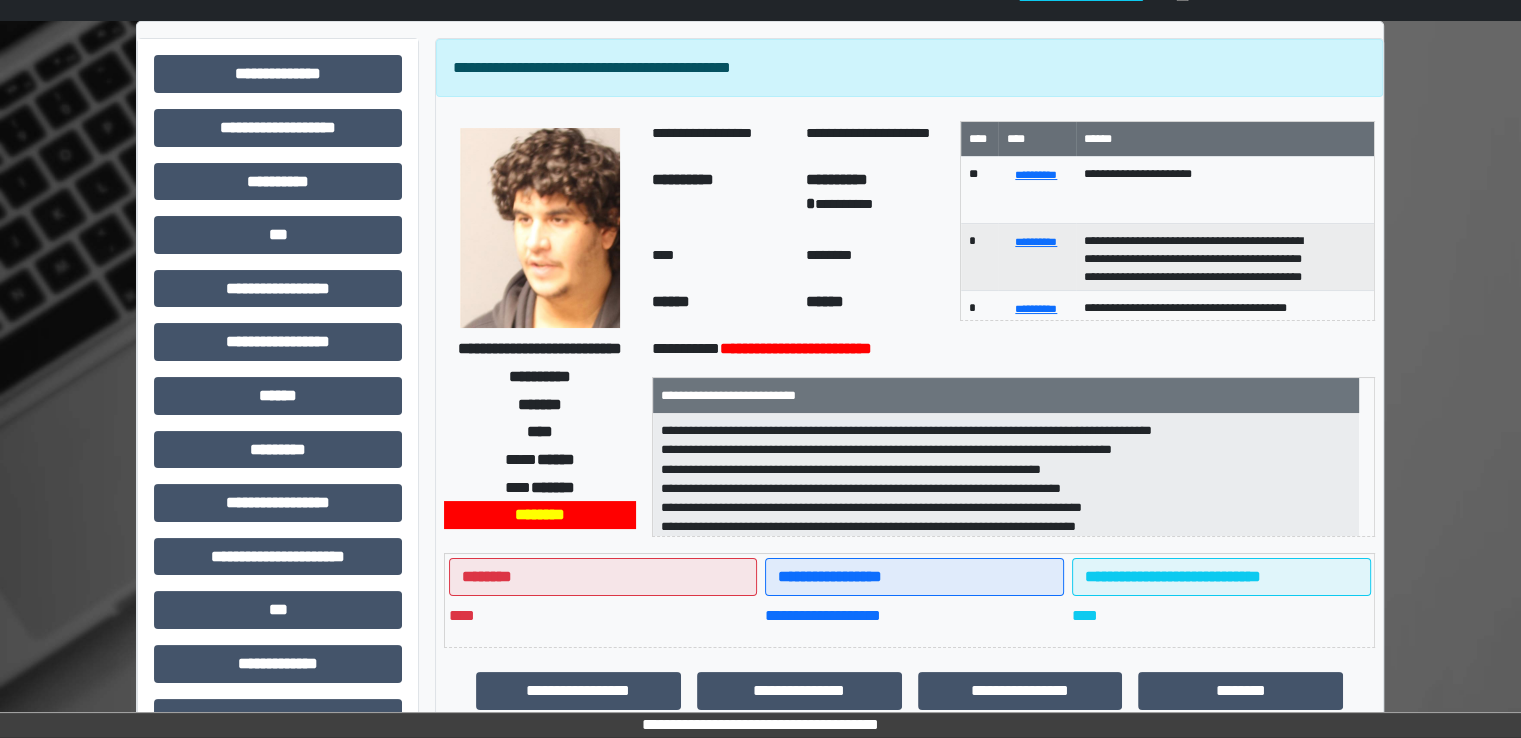 scroll, scrollTop: 0, scrollLeft: 0, axis: both 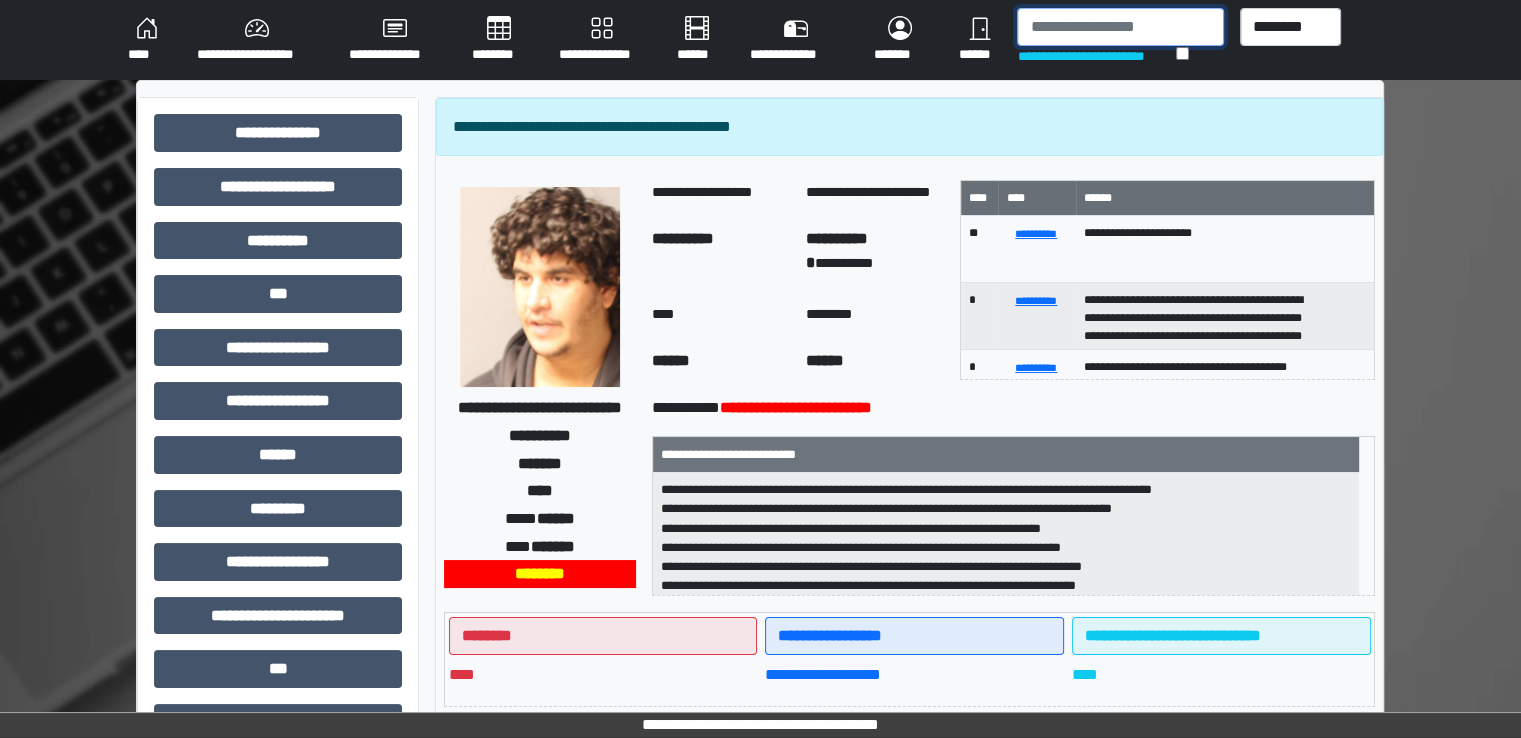 click at bounding box center (1120, 27) 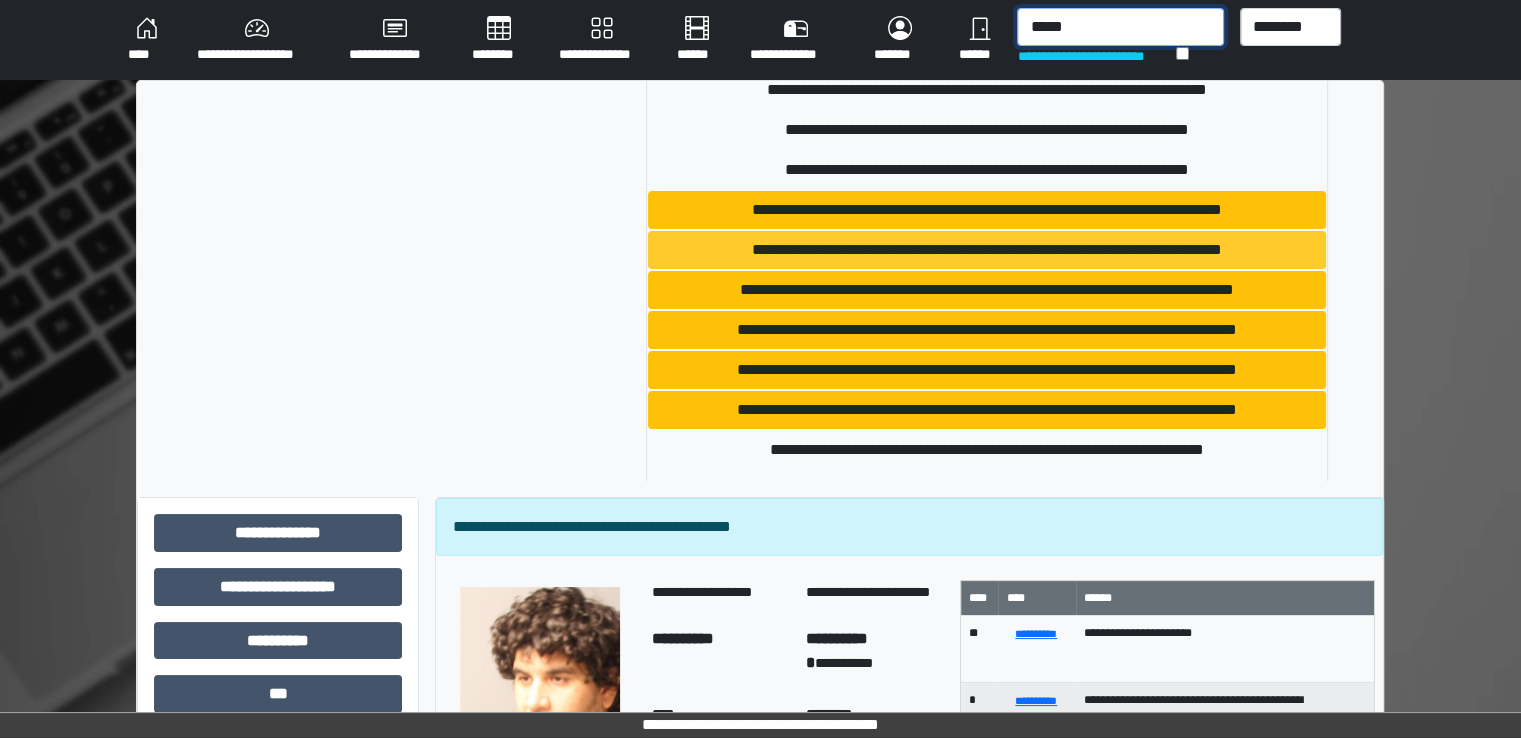 scroll, scrollTop: 300, scrollLeft: 0, axis: vertical 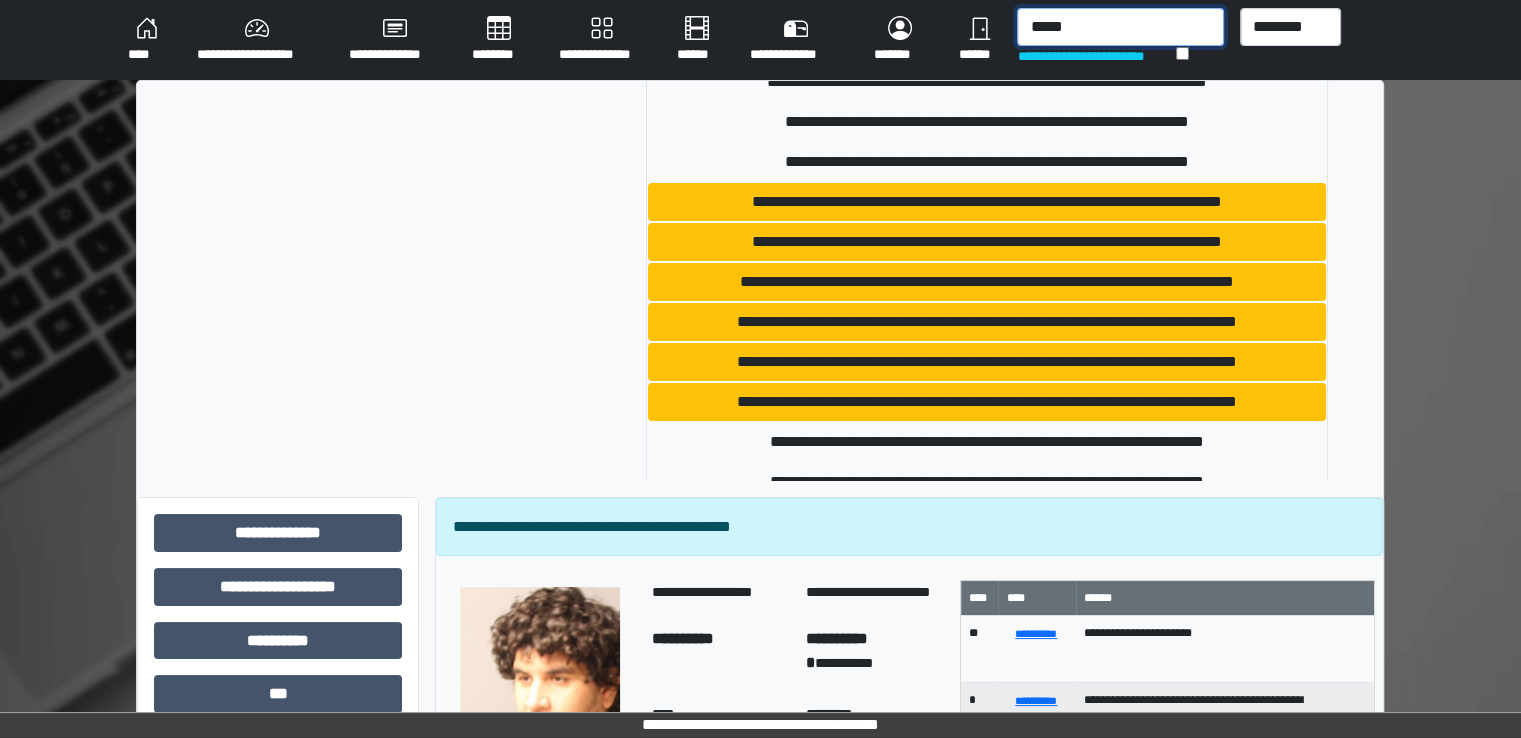 type on "*****" 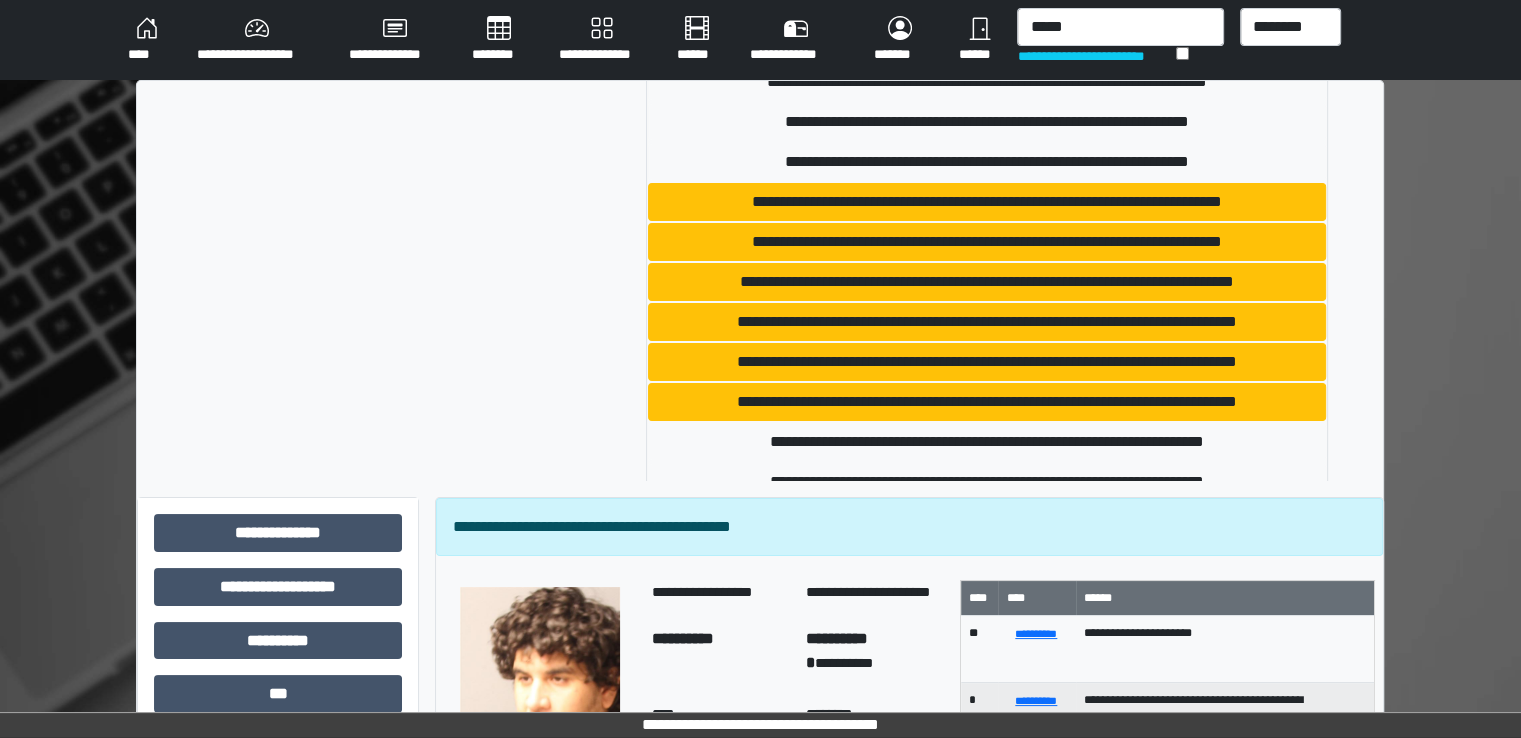click on "**********" at bounding box center (987, 202) 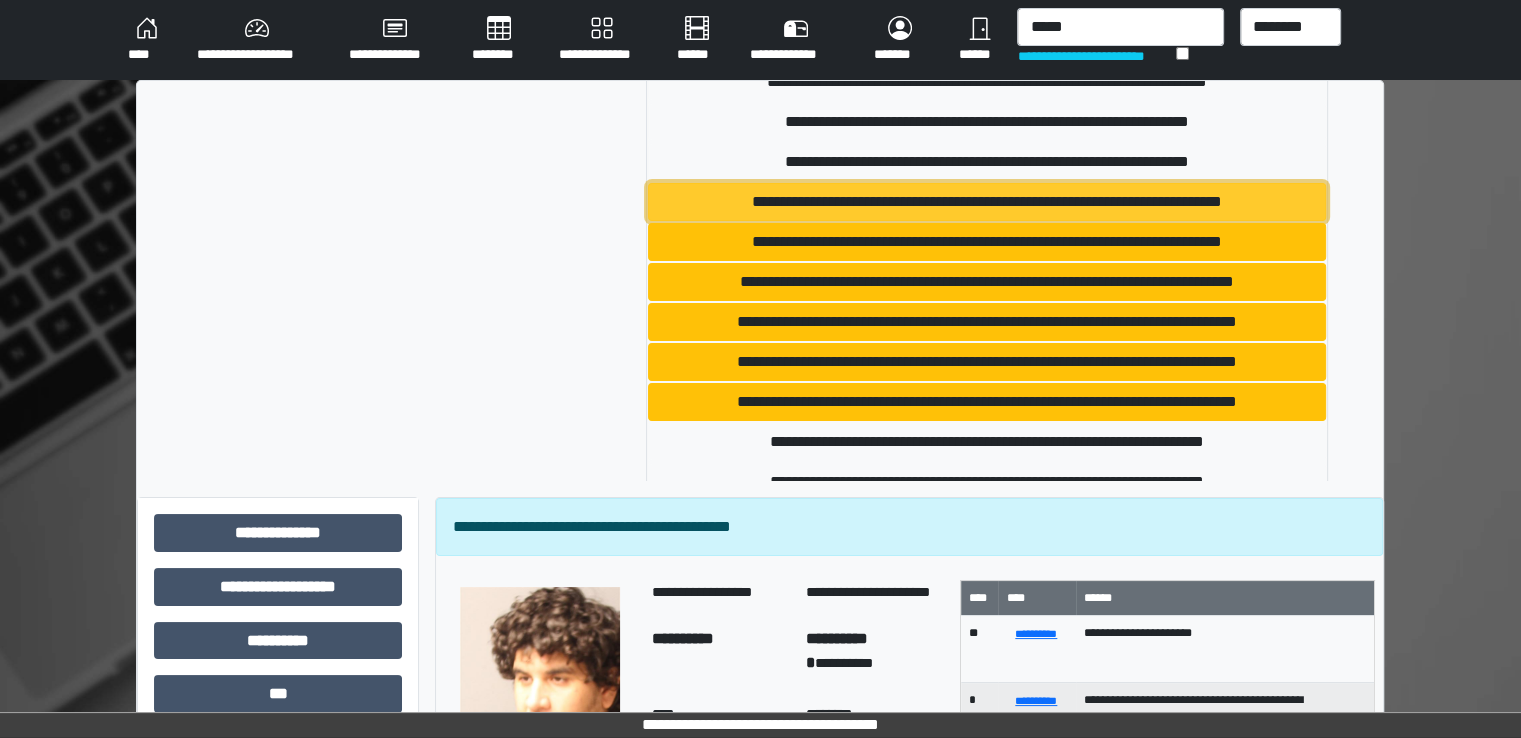 click on "**********" at bounding box center [987, 202] 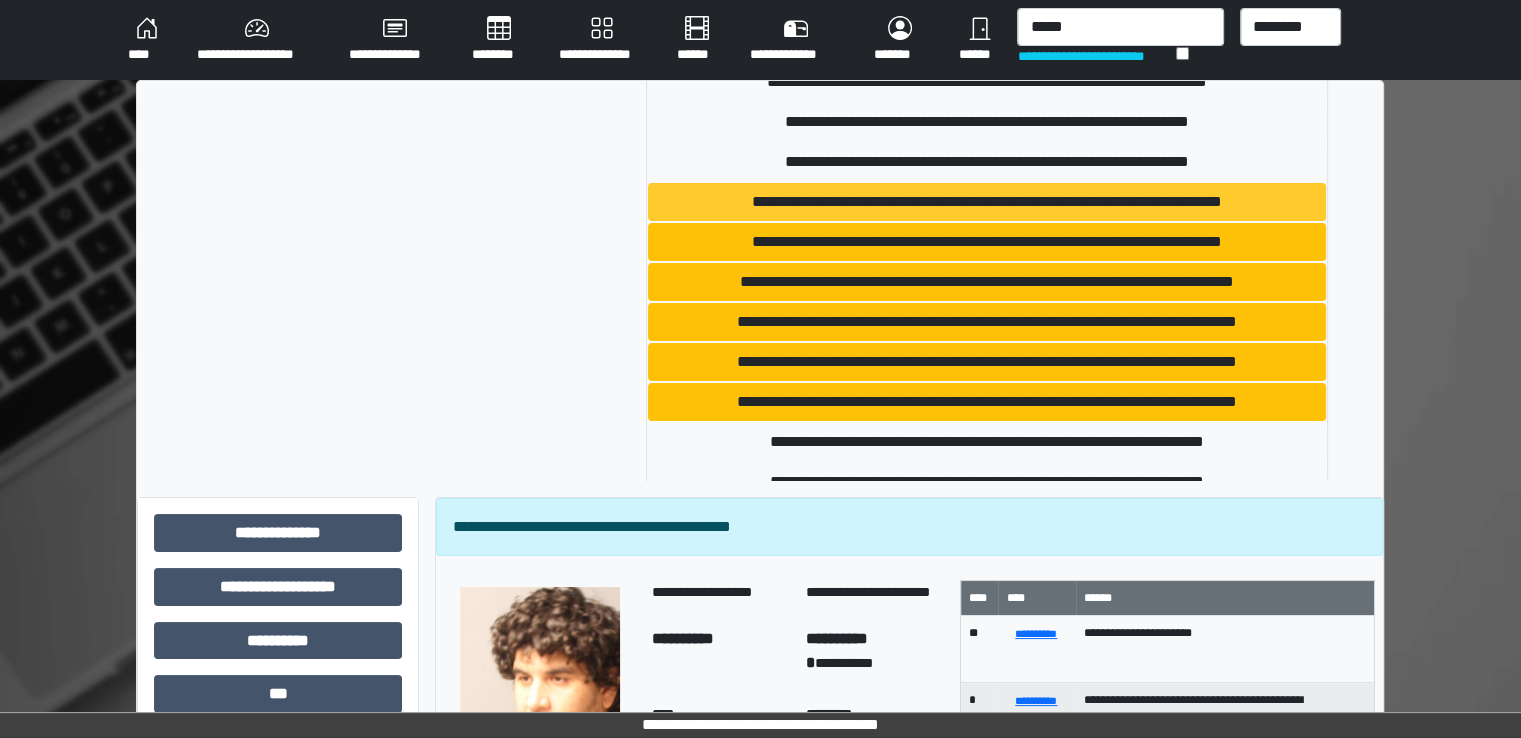 type 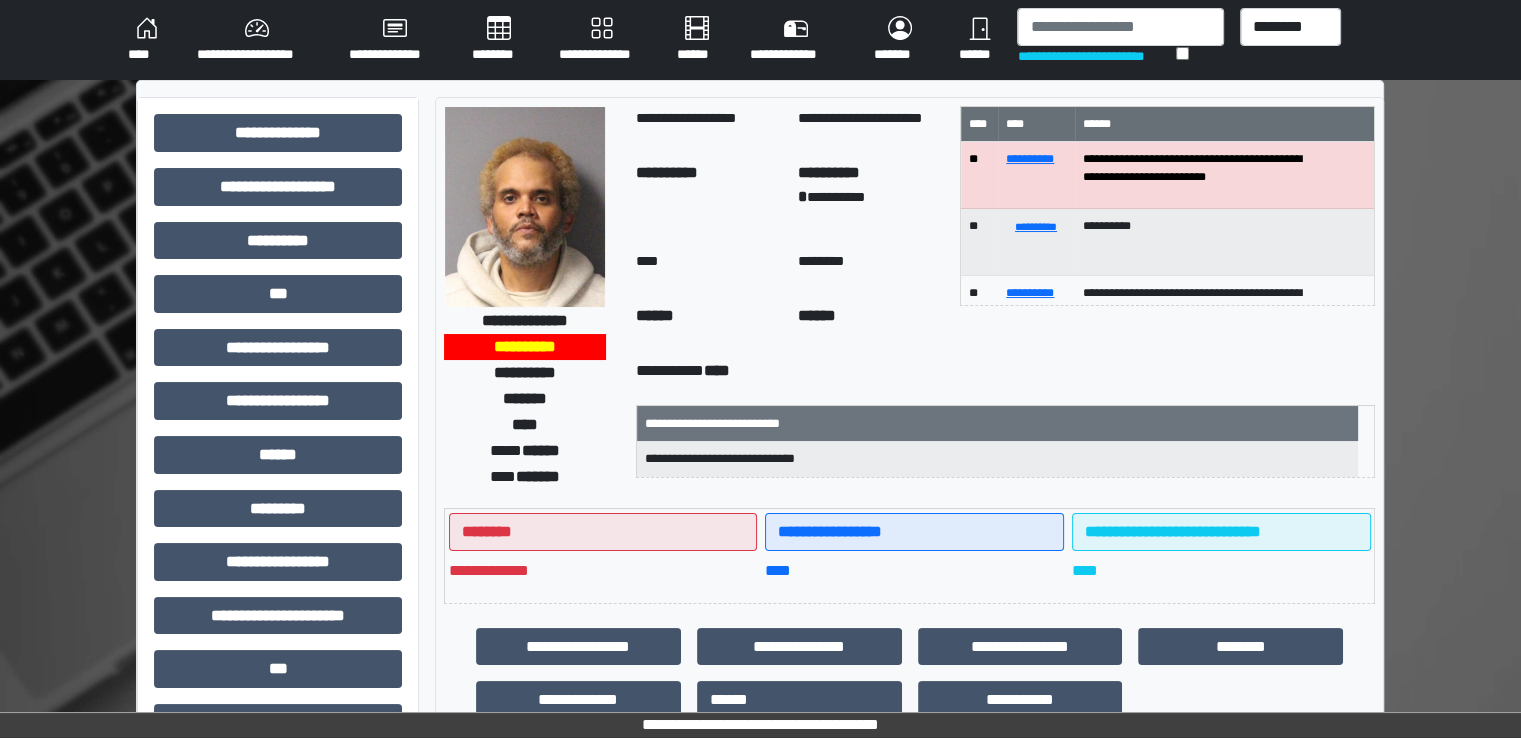 click on "****" at bounding box center (146, 40) 